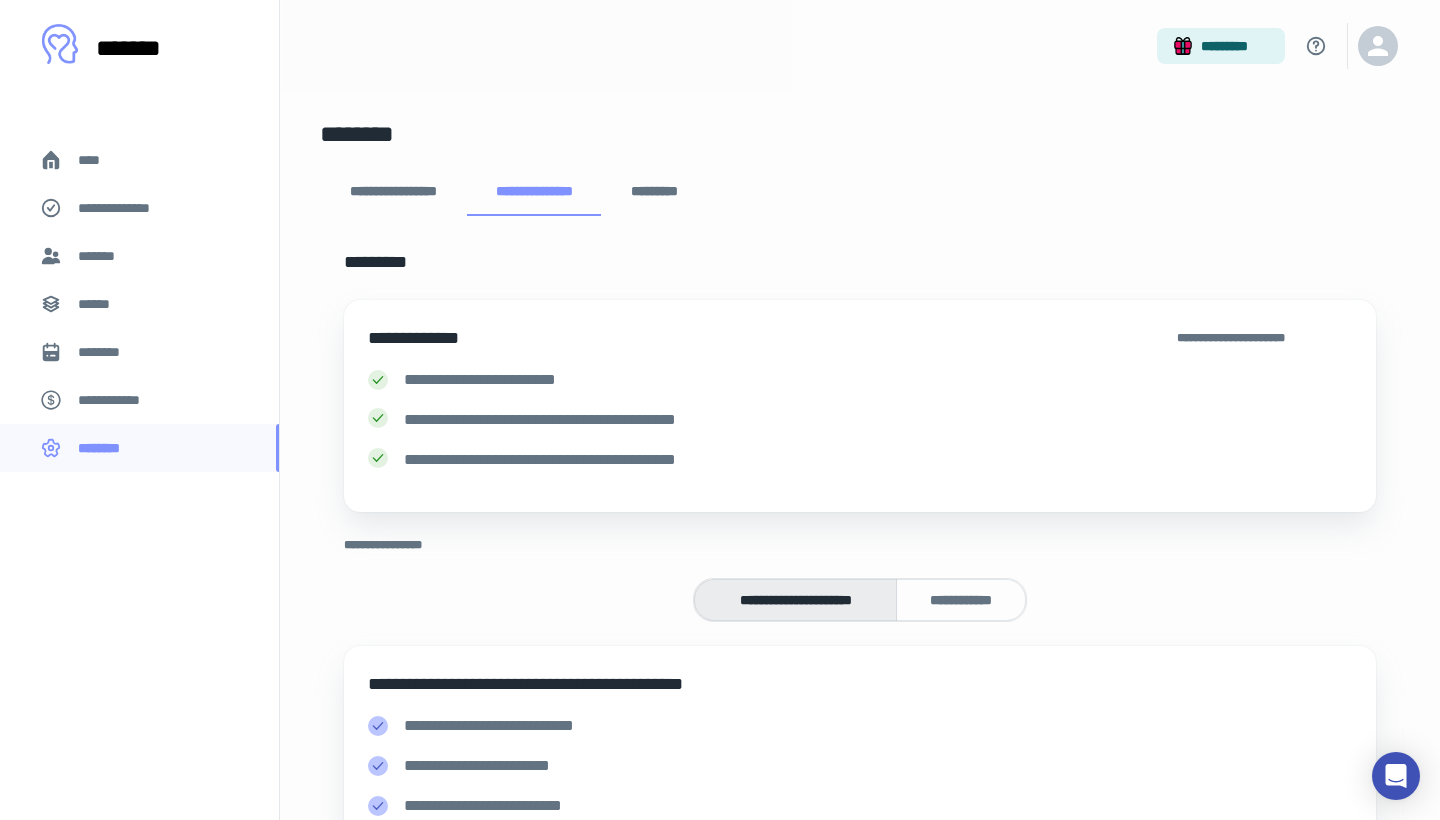 scroll, scrollTop: 175, scrollLeft: 0, axis: vertical 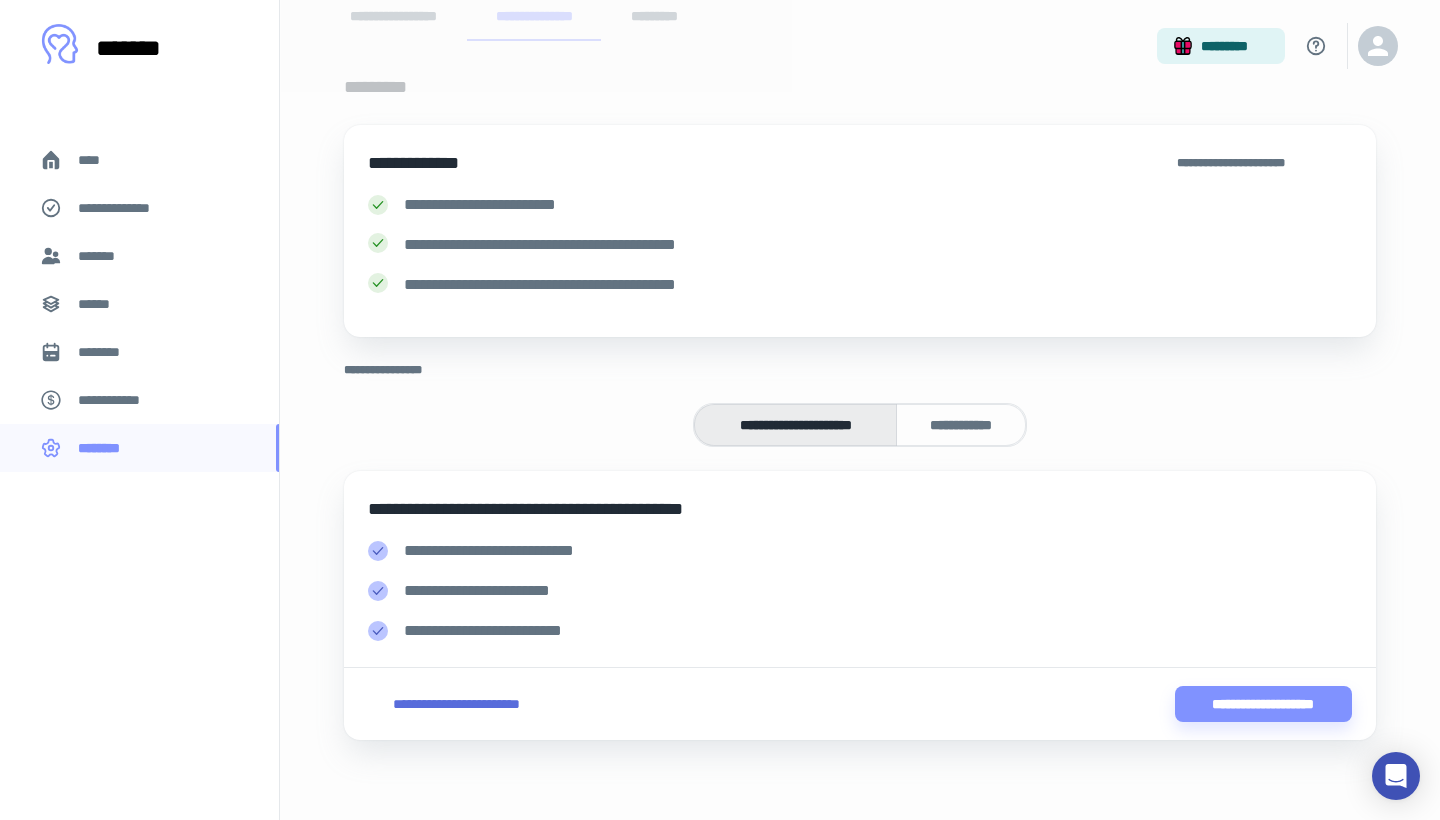 click on "**********" at bounding box center [456, 704] 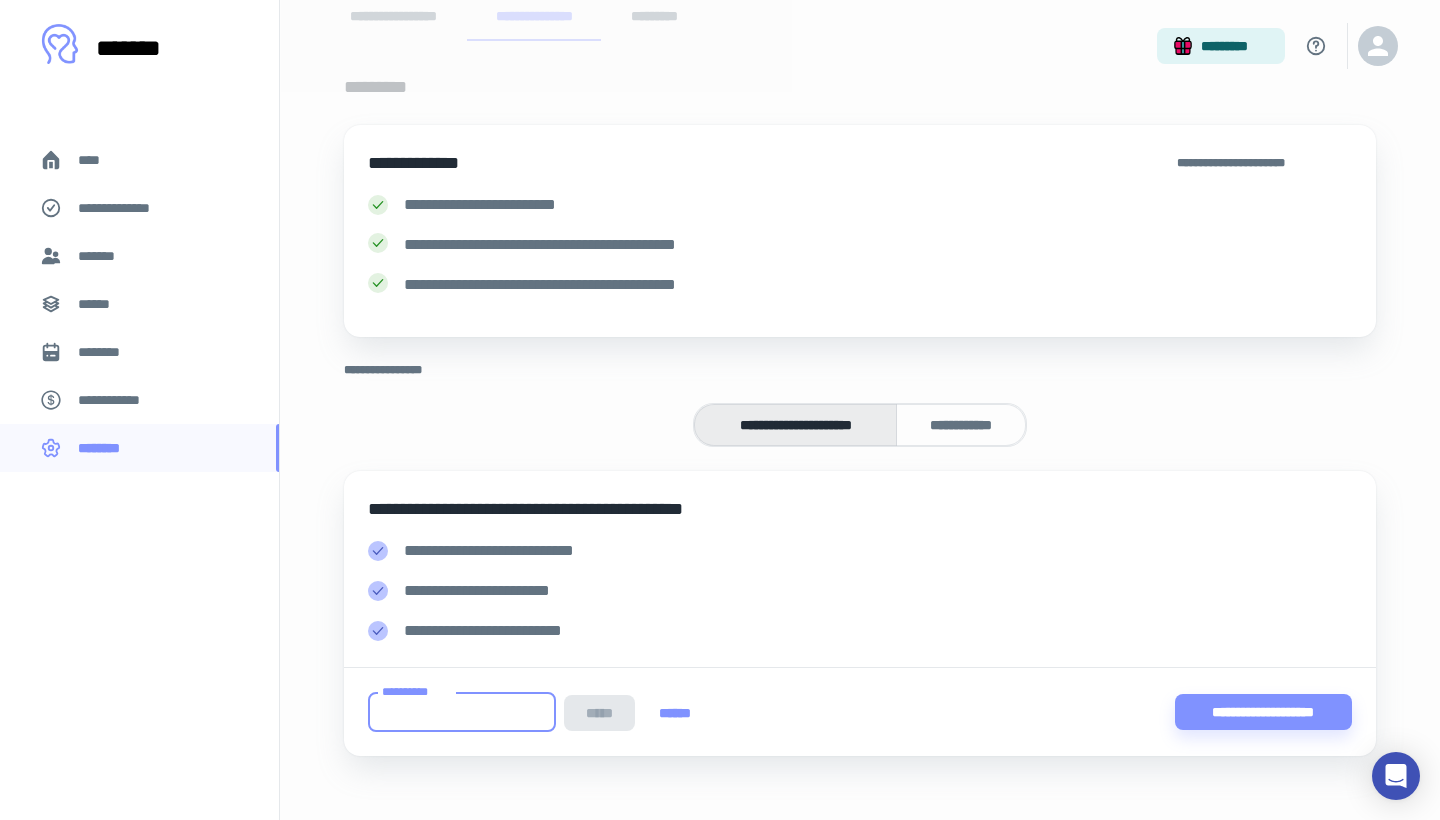 click on "**********" at bounding box center [462, 712] 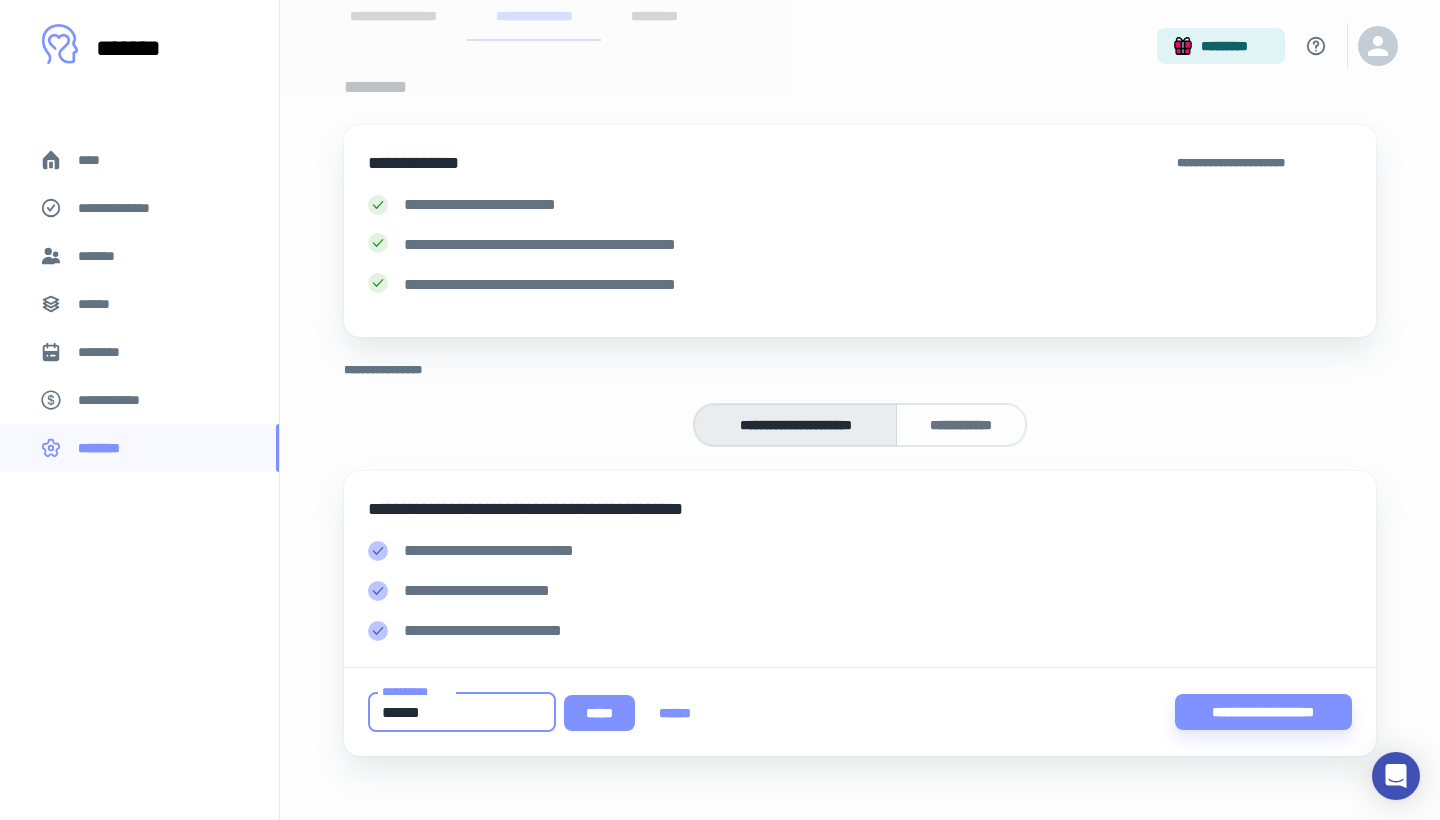 click on "*****" at bounding box center [599, 713] 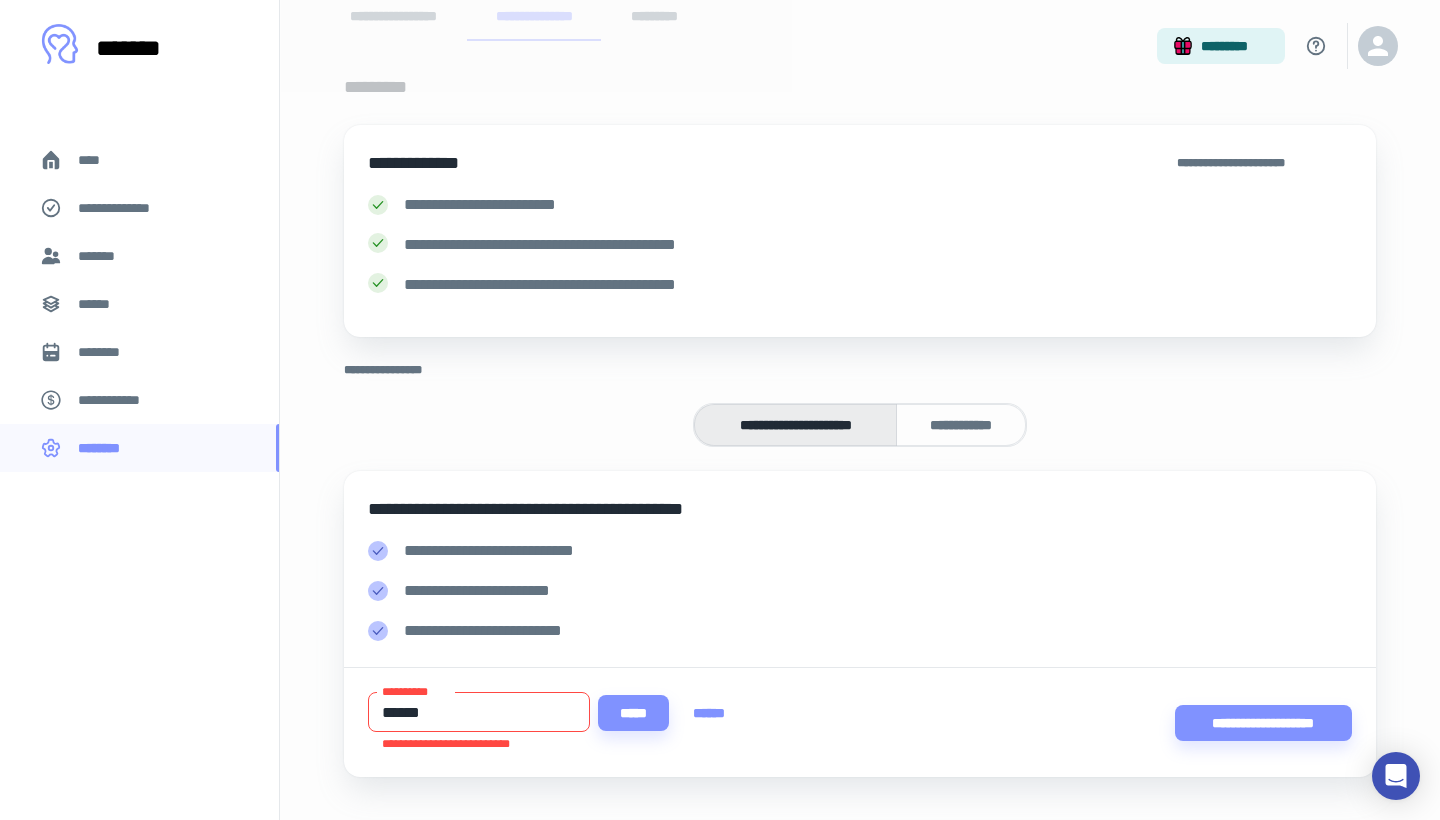 click on "******" at bounding box center [479, 712] 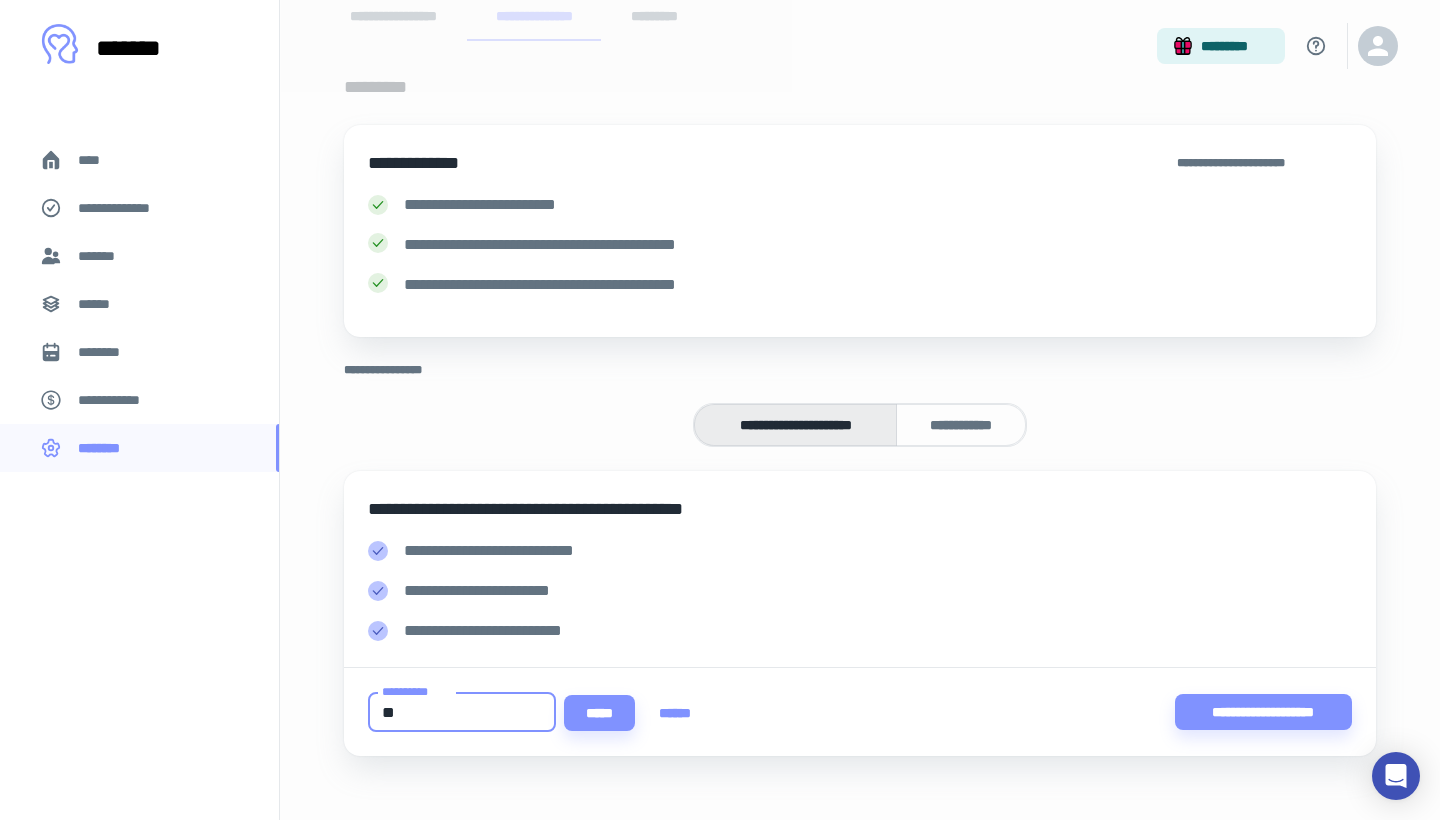 type on "*" 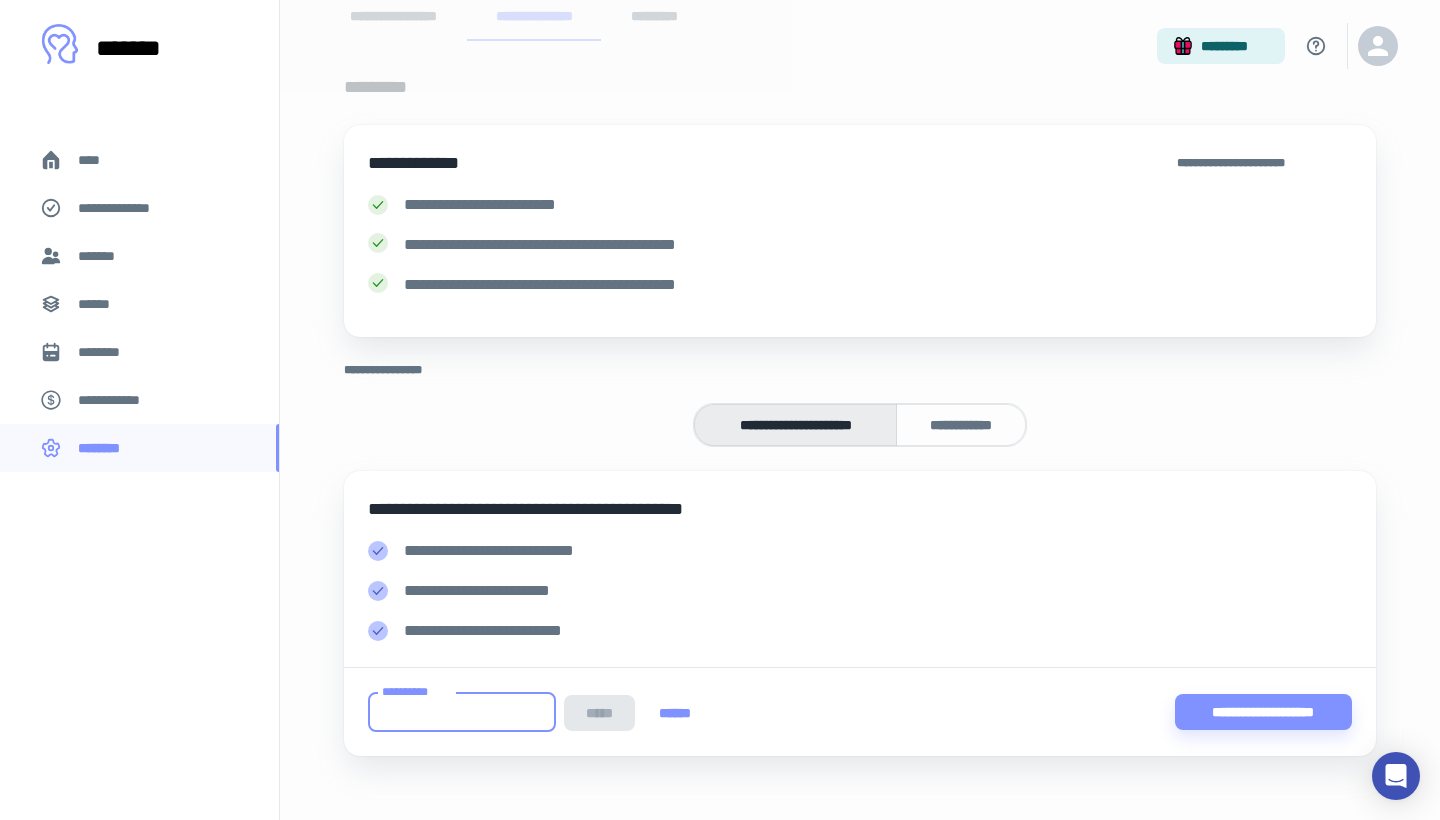 type 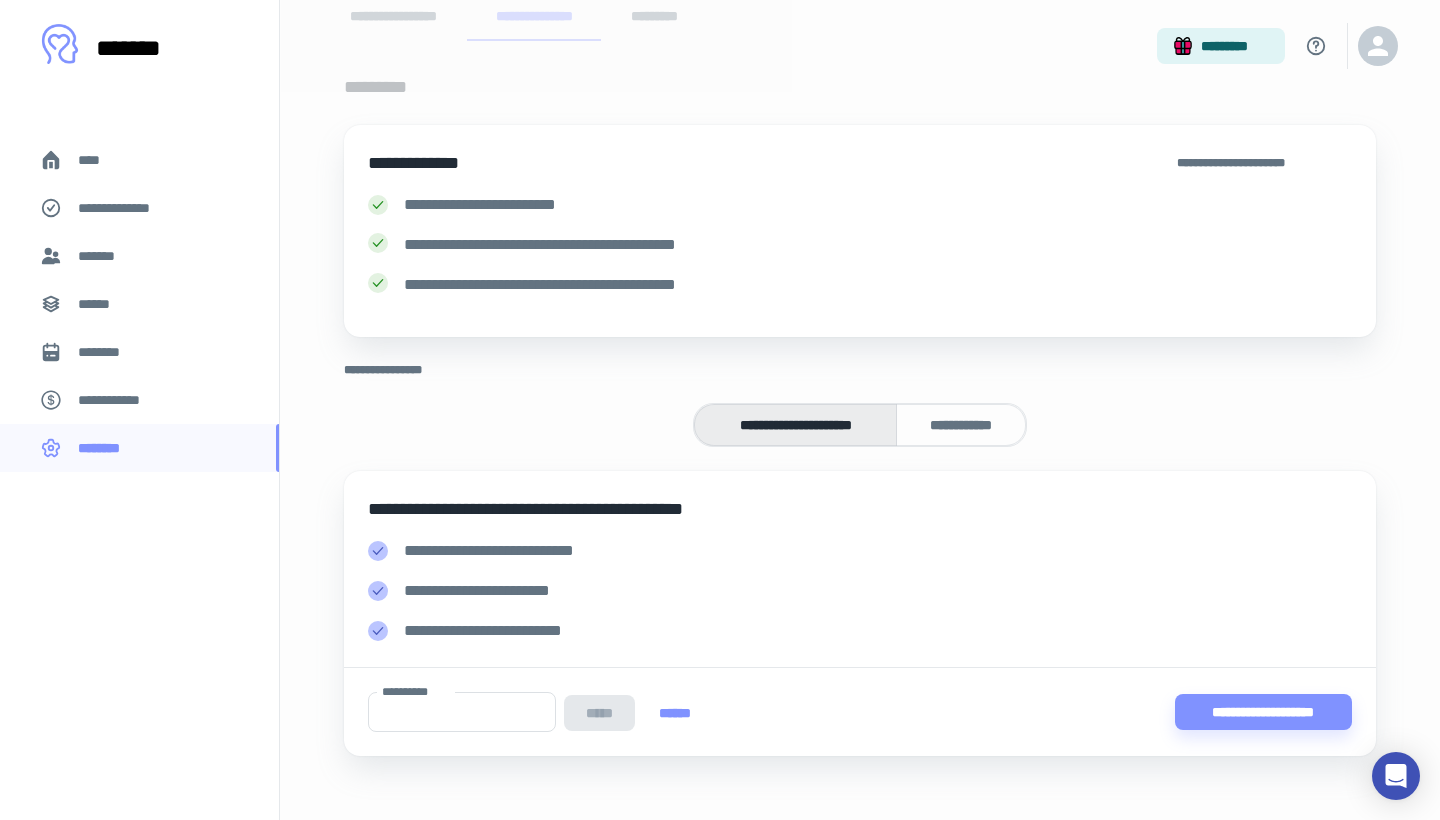 click on "**********" at bounding box center [860, 348] 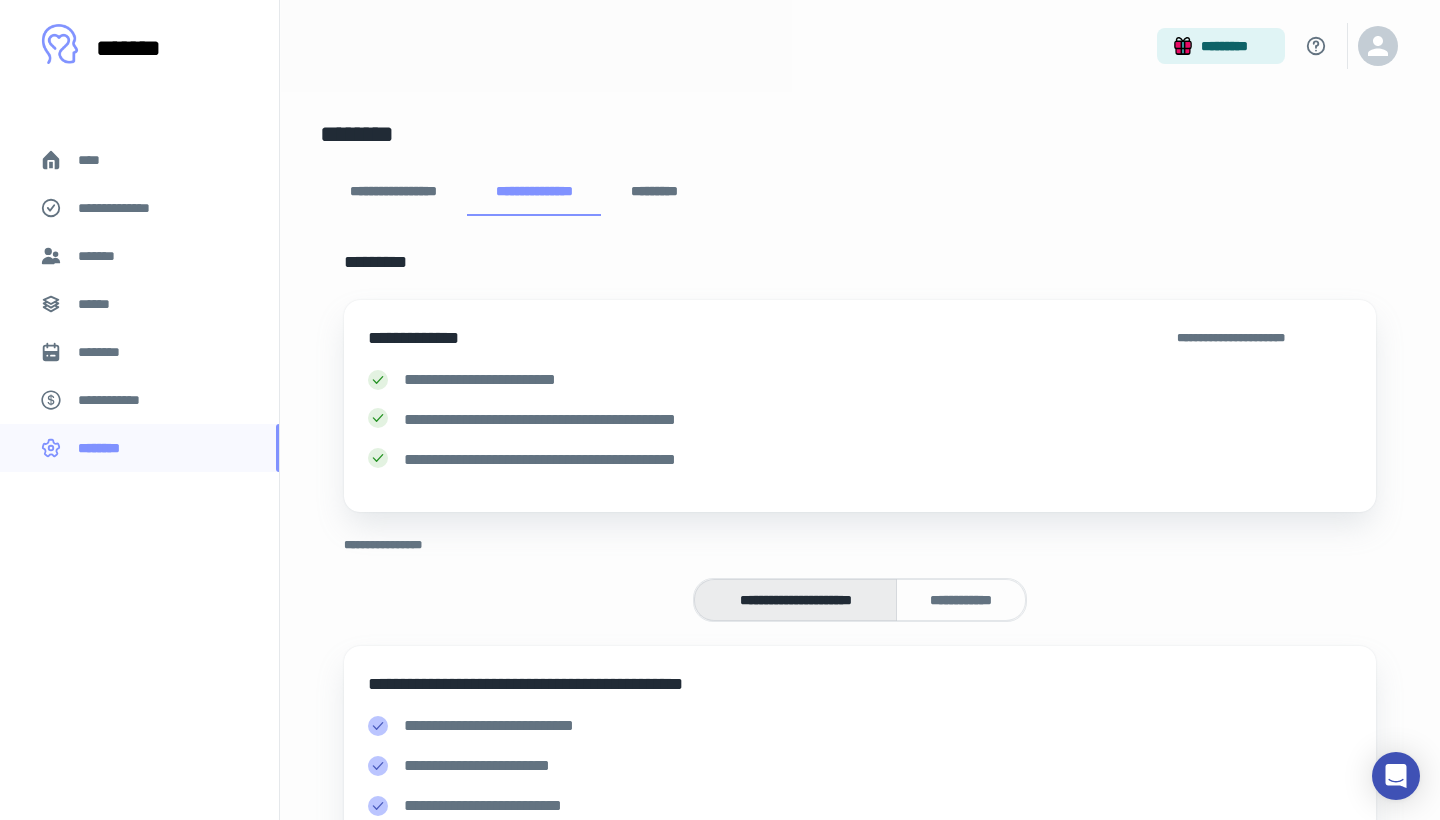 scroll, scrollTop: 0, scrollLeft: 0, axis: both 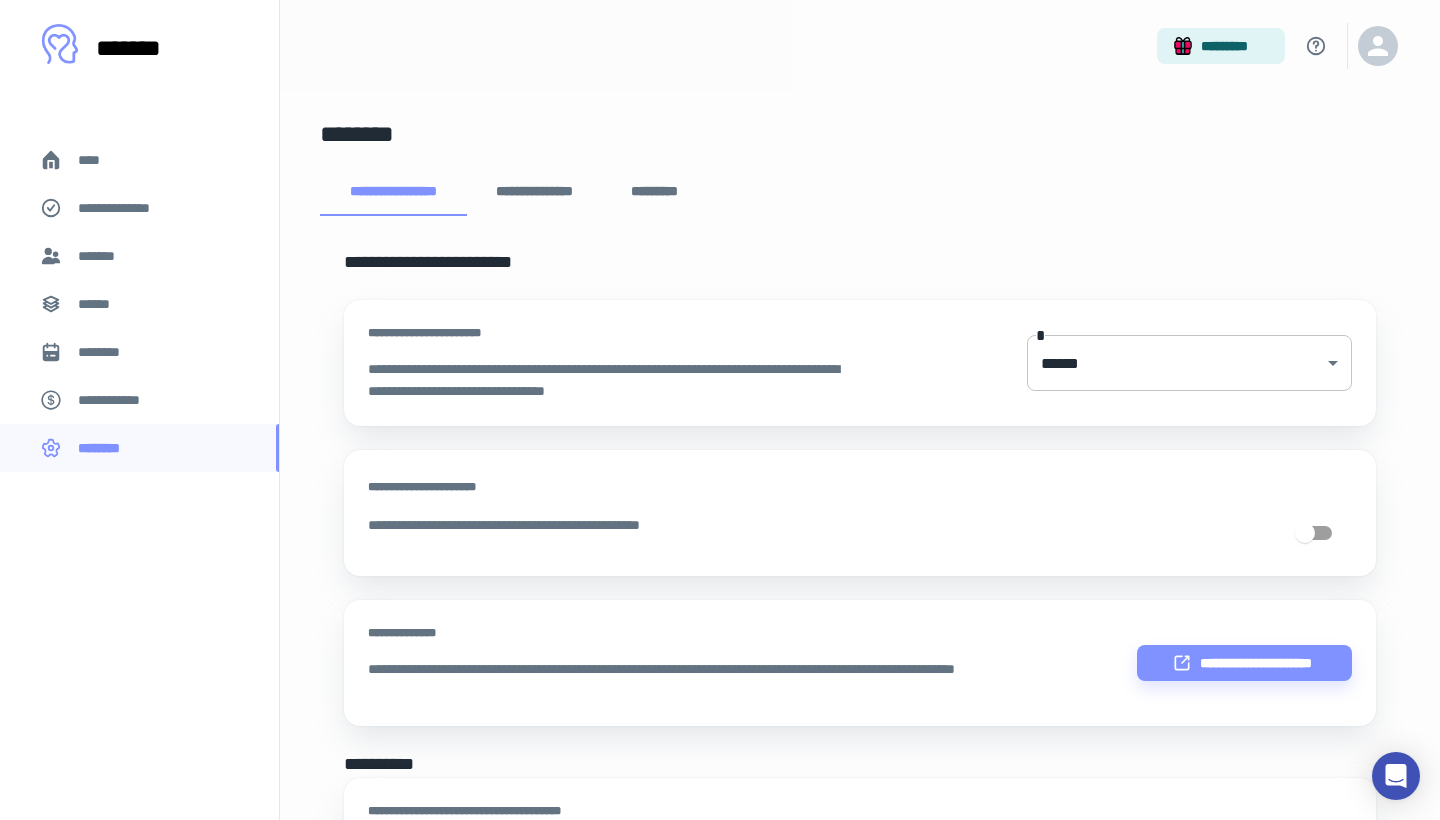 click on "**********" at bounding box center (720, 410) 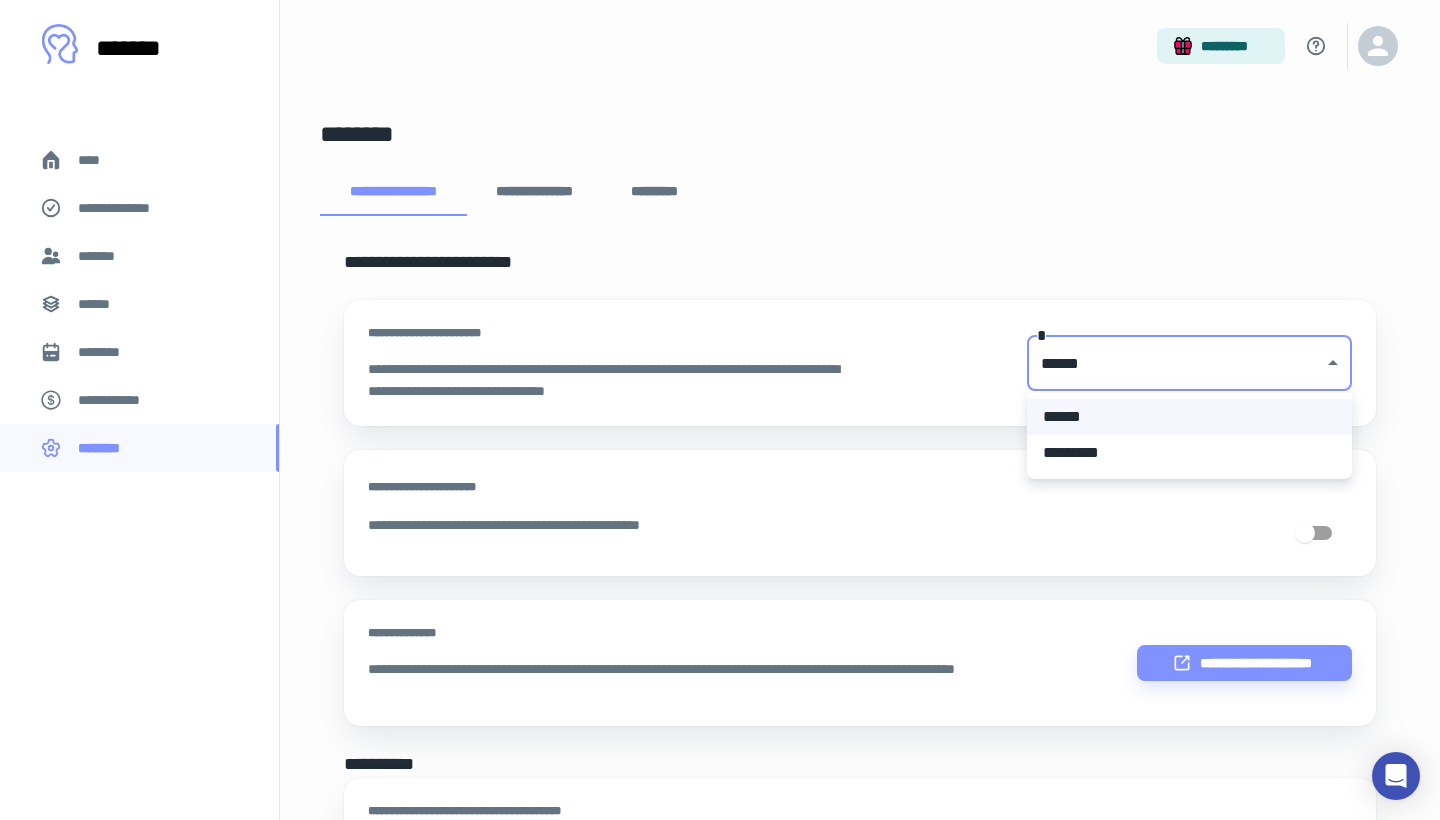 click at bounding box center [720, 410] 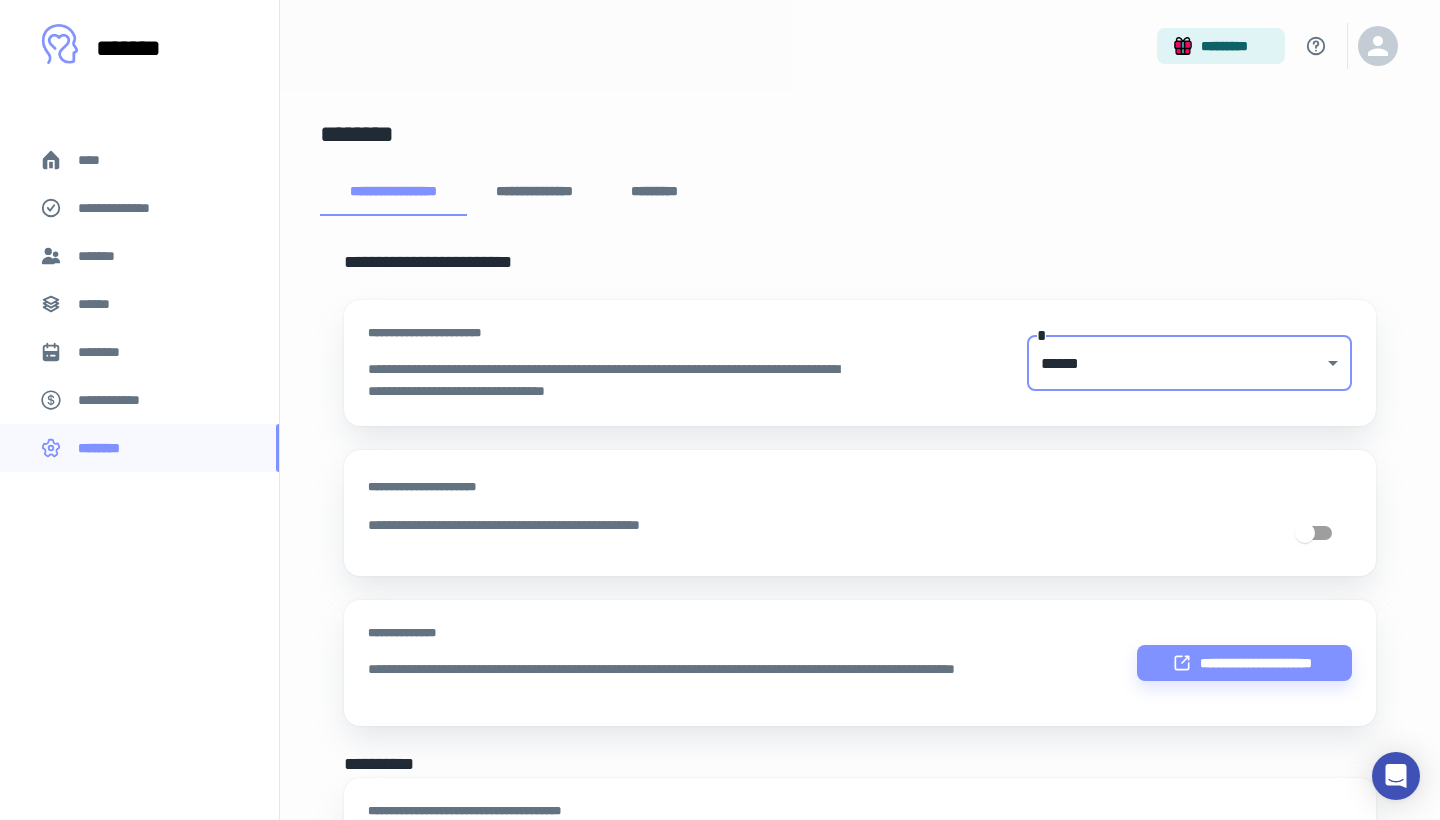 click on "**********" at bounding box center [860, 977] 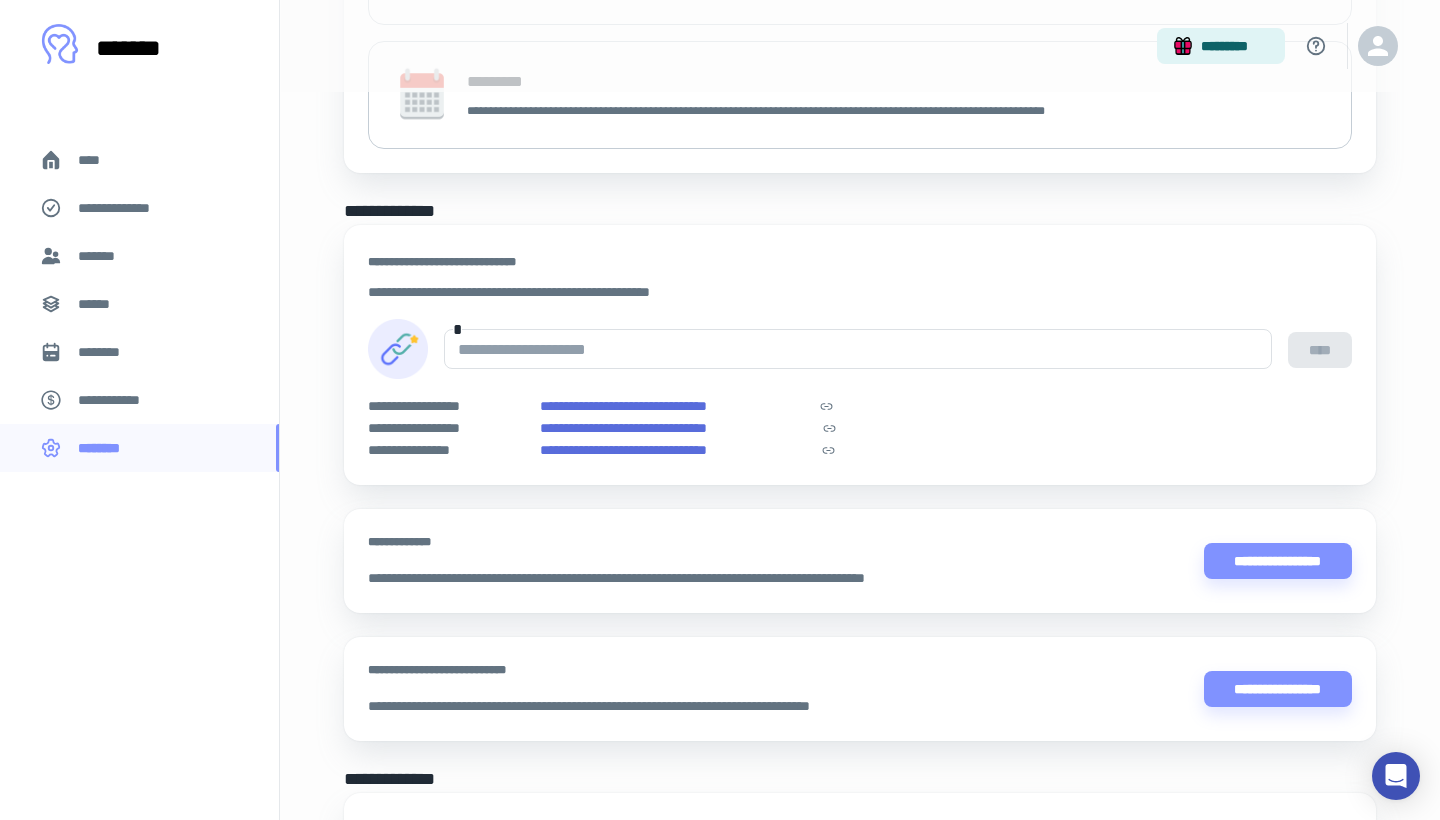 scroll, scrollTop: 888, scrollLeft: 0, axis: vertical 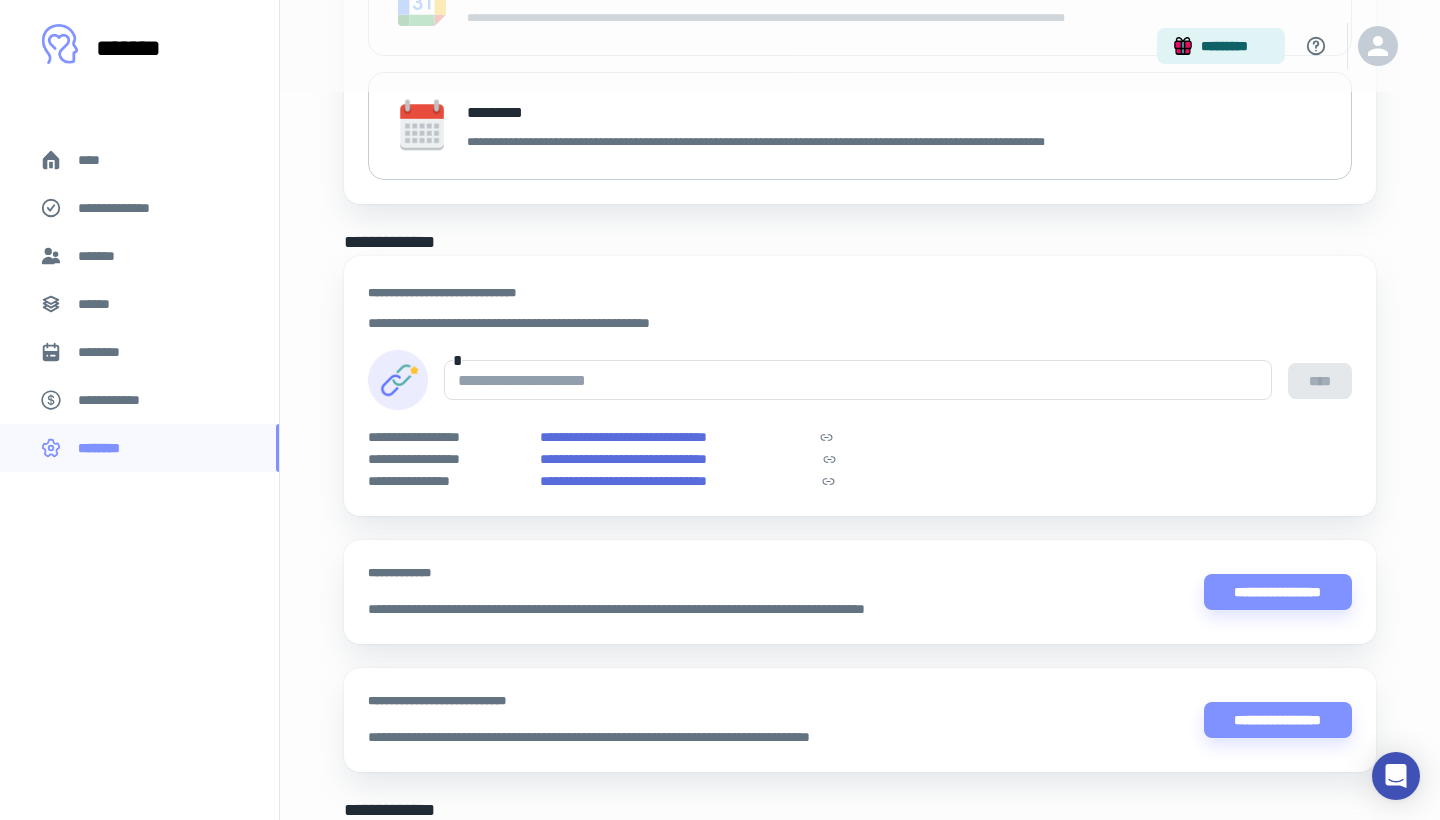 click on "********" at bounding box center (107, 352) 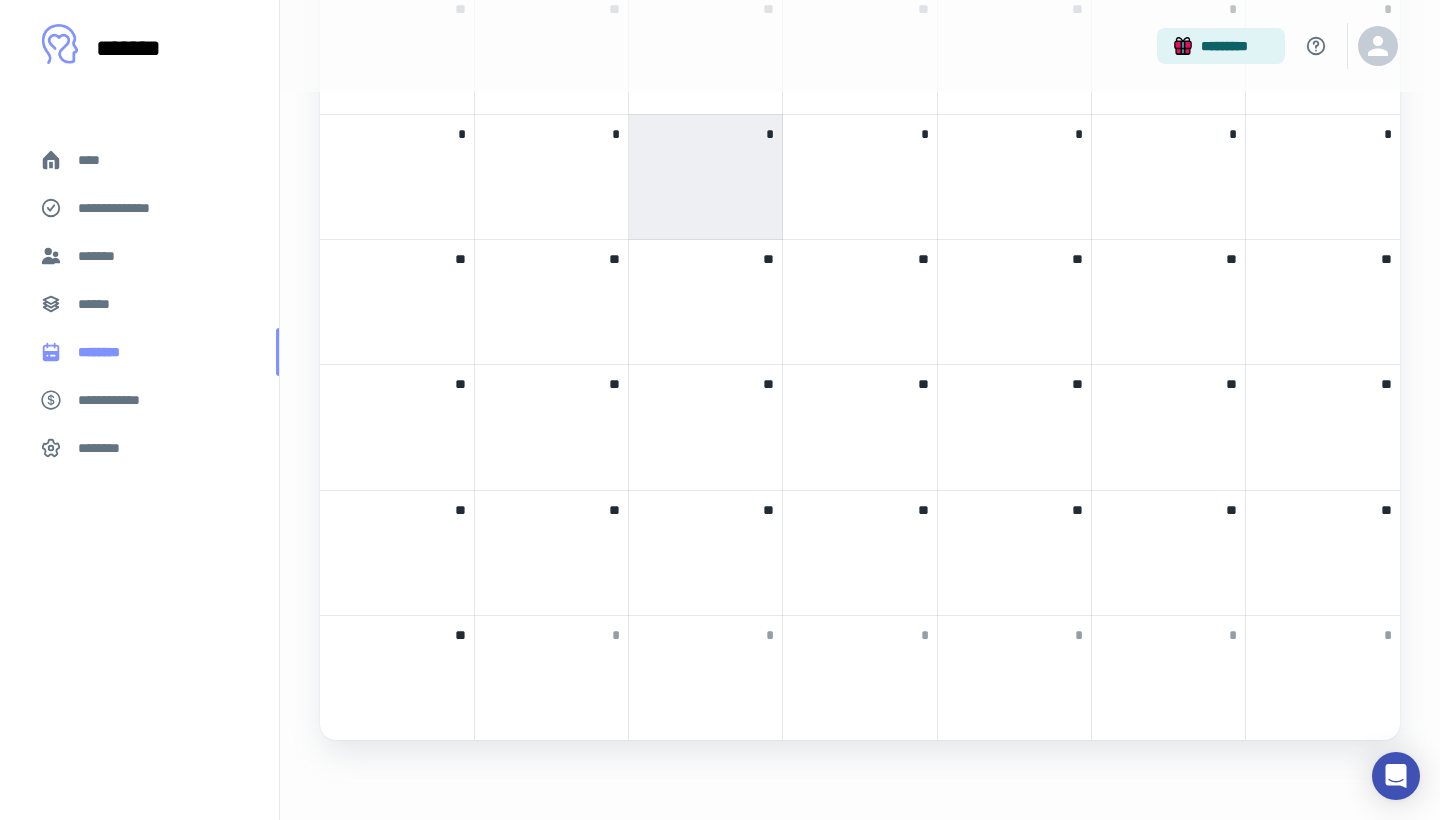 scroll, scrollTop: 0, scrollLeft: 0, axis: both 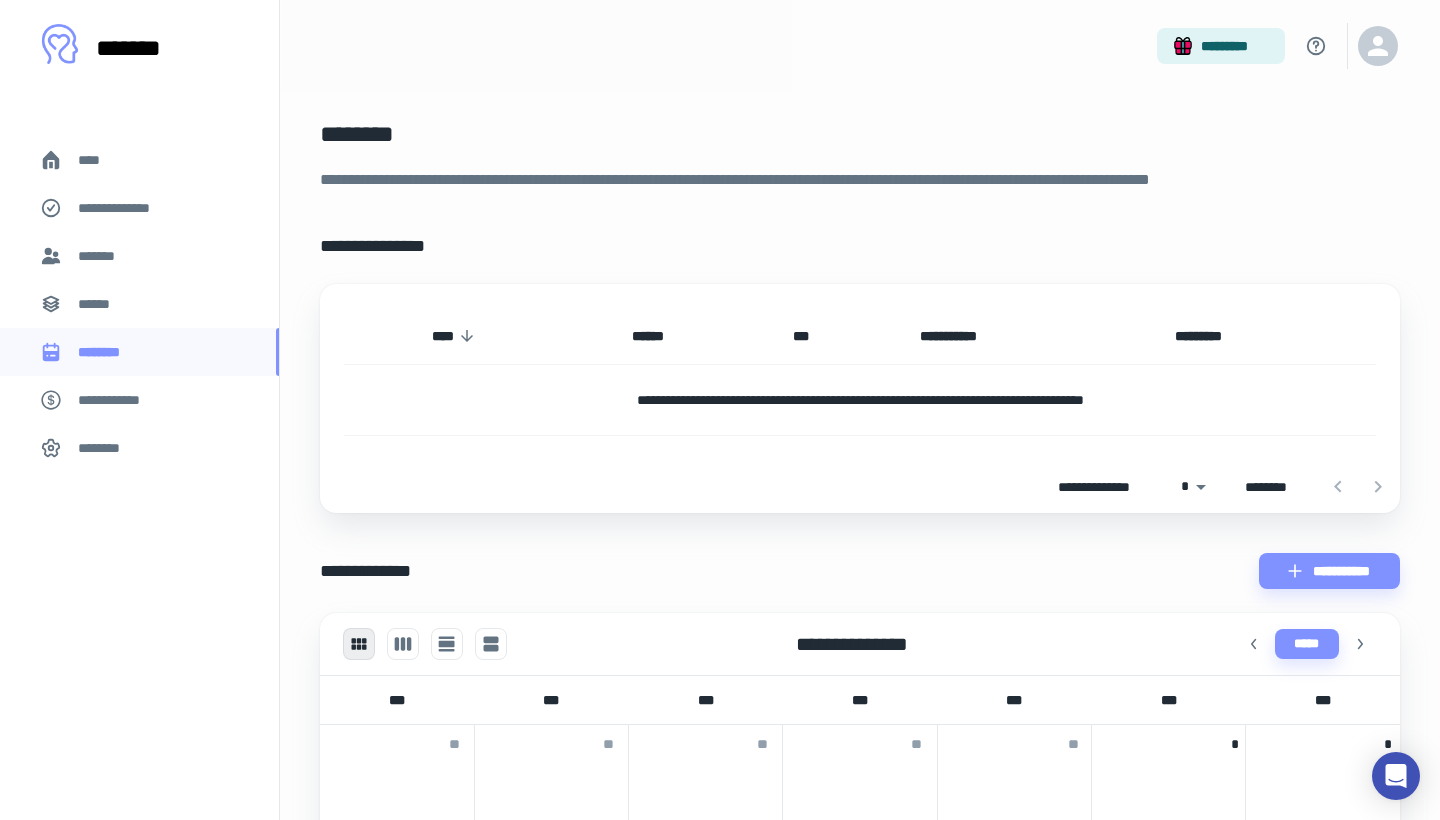 click on "**********" at bounding box center [860, 795] 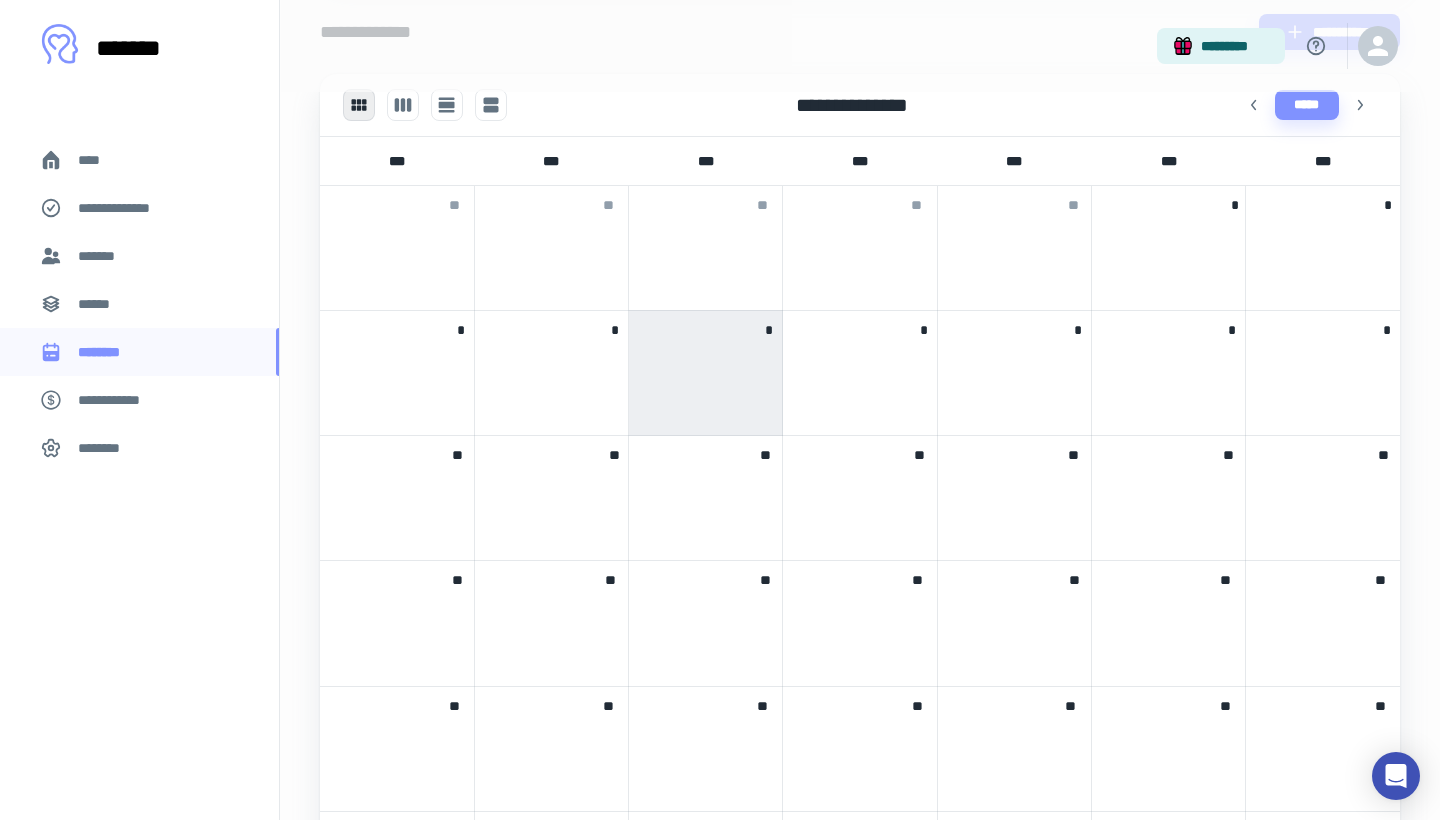 scroll, scrollTop: 523, scrollLeft: 0, axis: vertical 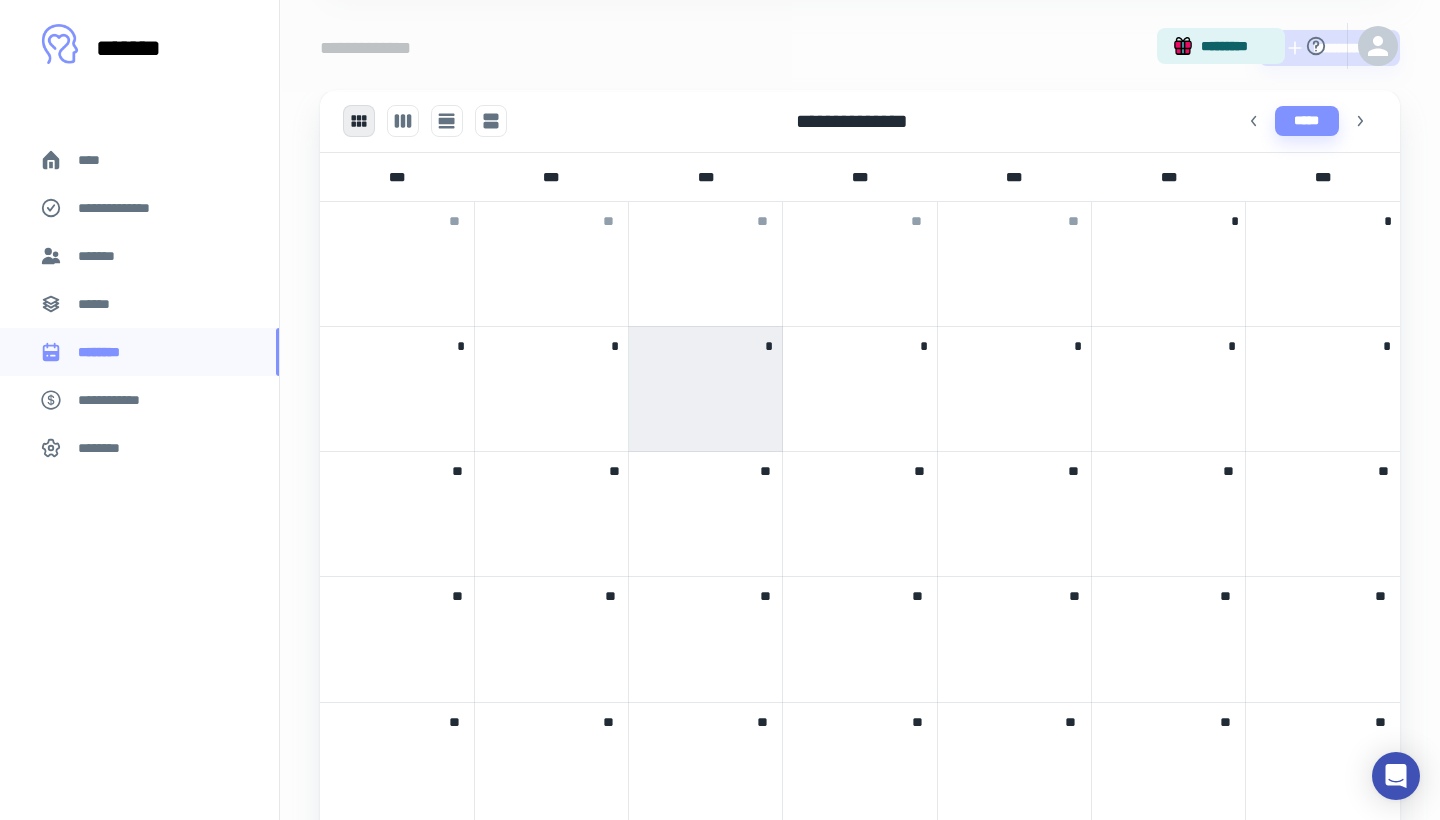 click on "*" at bounding box center [1168, 389] 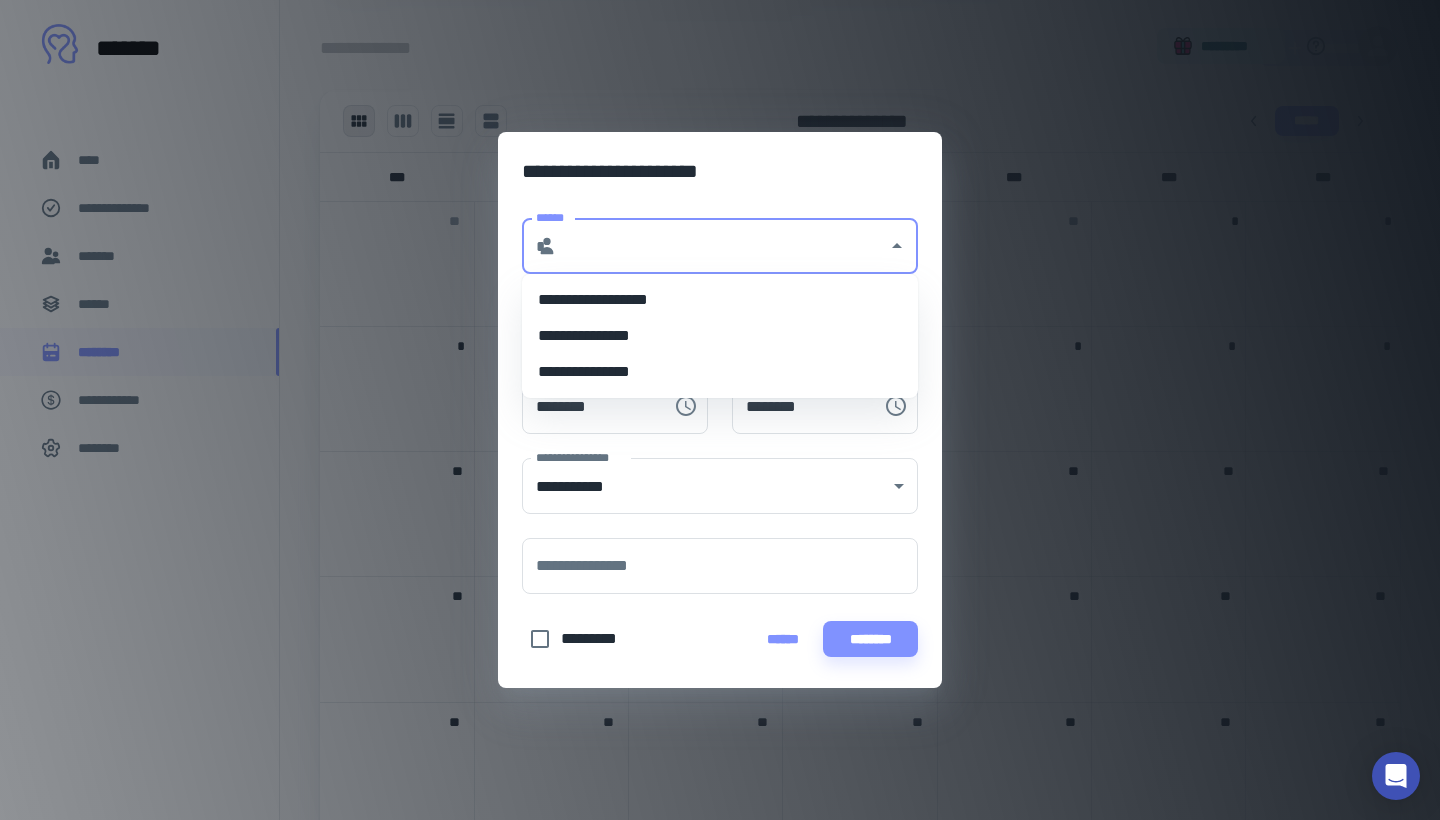 click on "******" at bounding box center (722, 246) 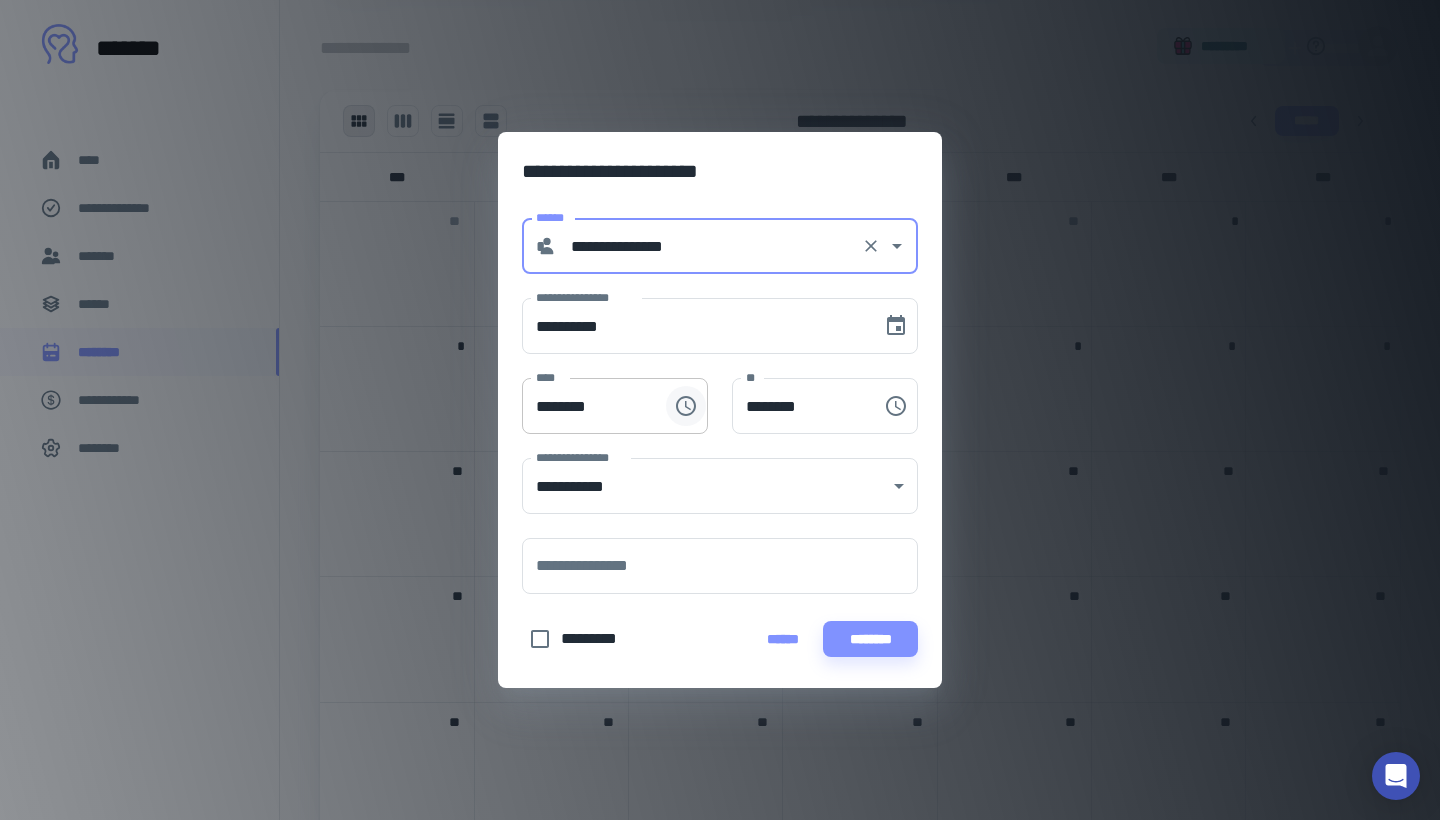 click at bounding box center (686, 406) 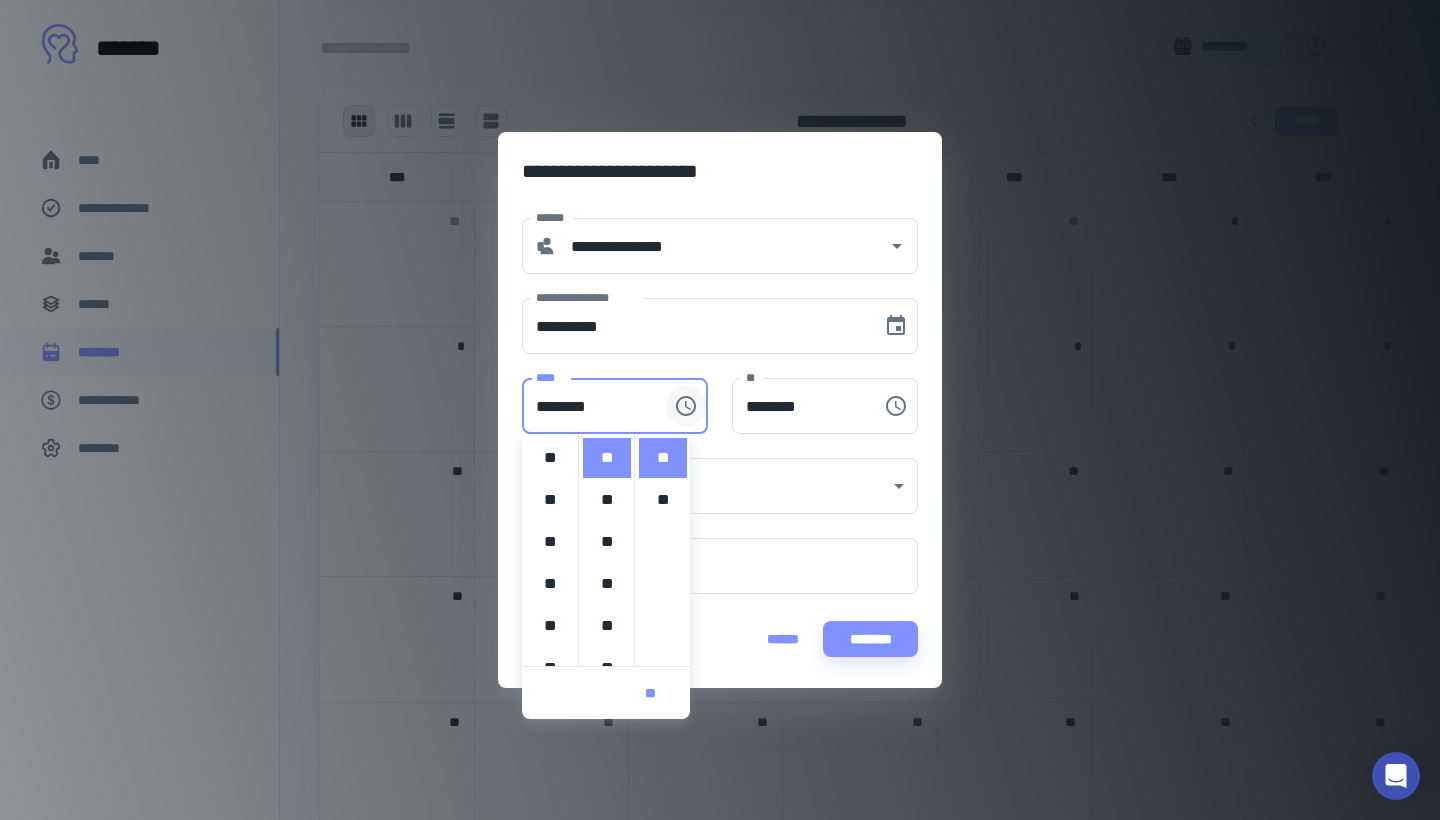 scroll, scrollTop: 420, scrollLeft: 0, axis: vertical 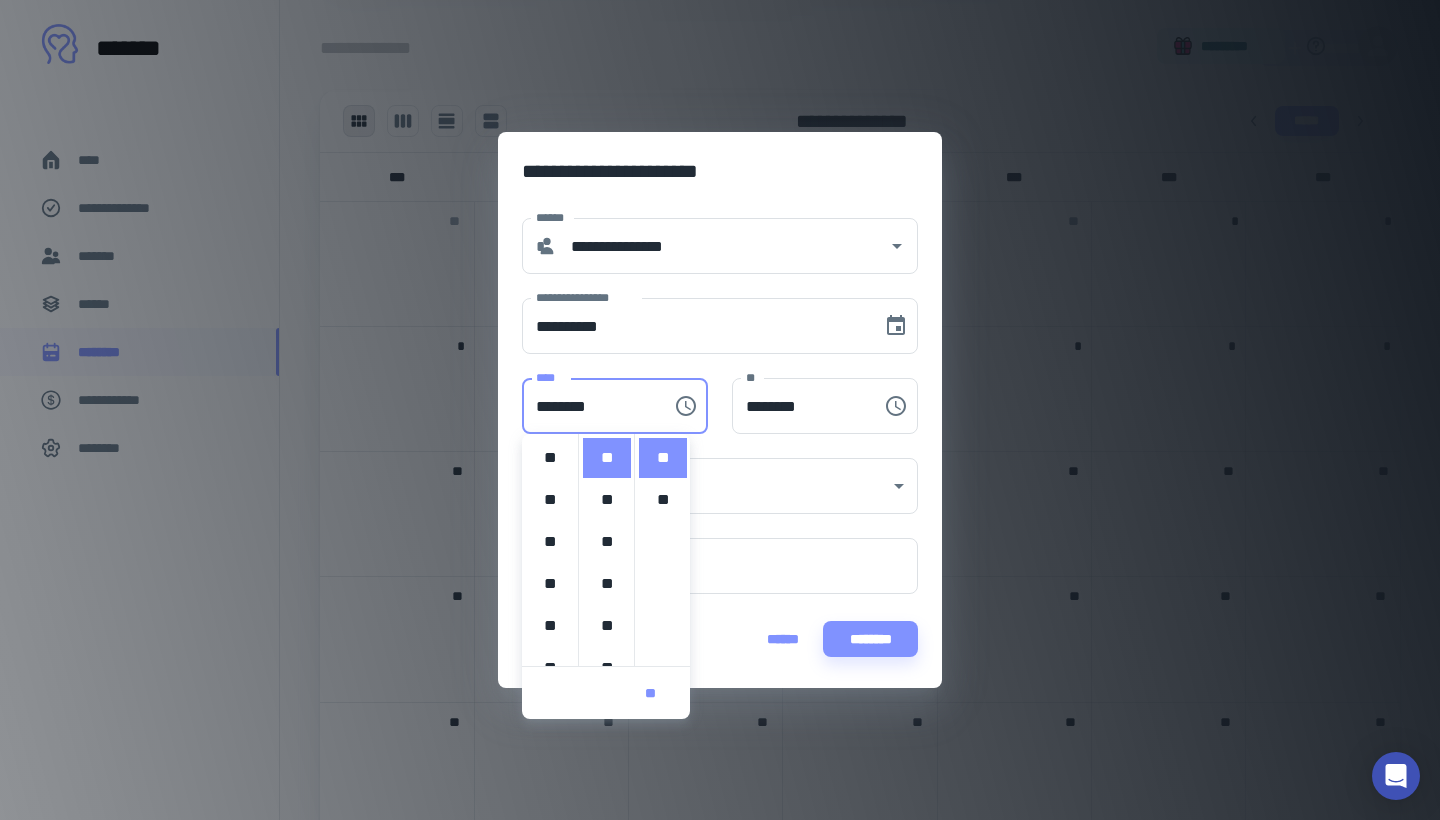 drag, startPoint x: 570, startPoint y: 587, endPoint x: 570, endPoint y: 507, distance: 80 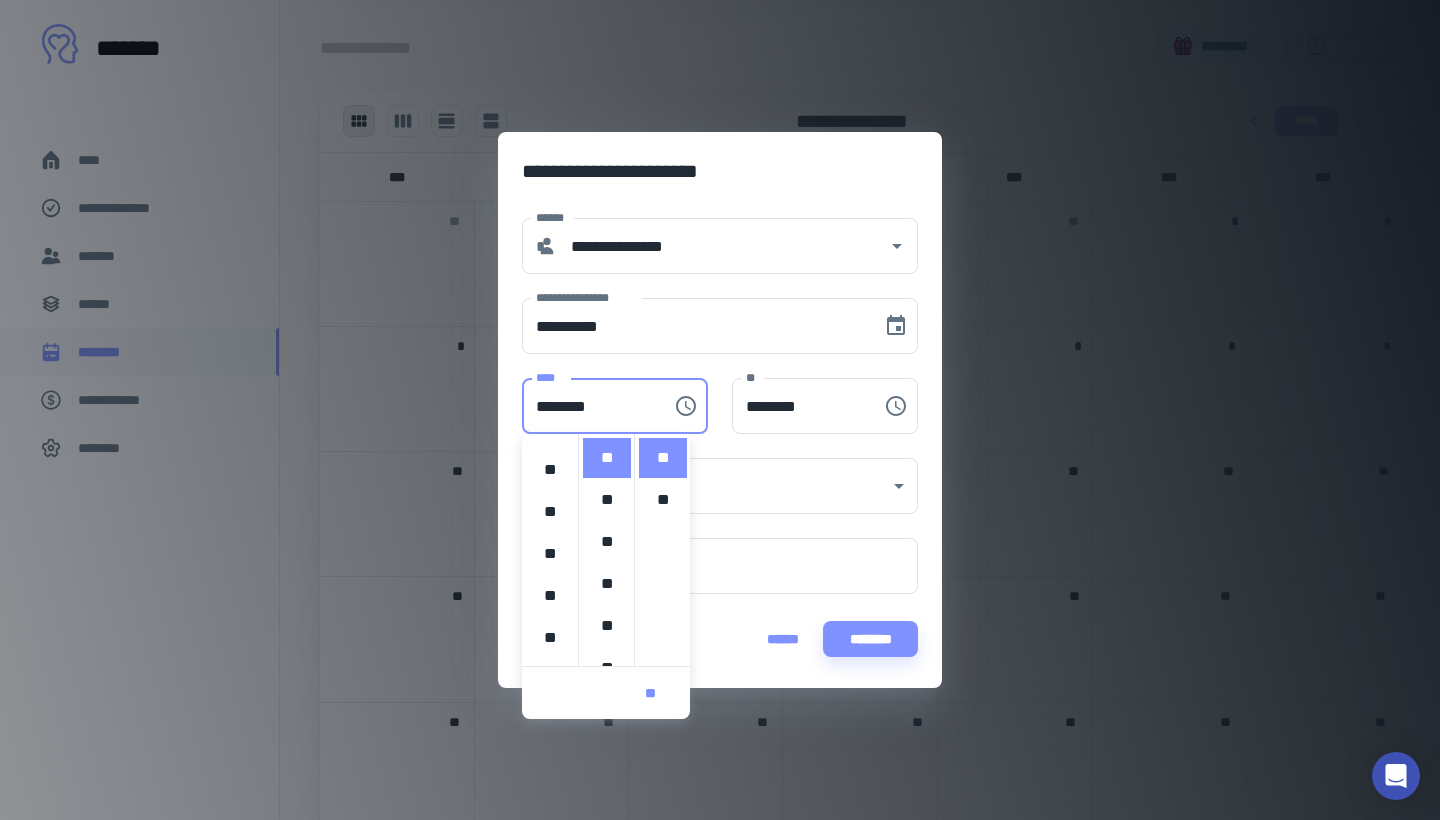 scroll, scrollTop: 120, scrollLeft: 0, axis: vertical 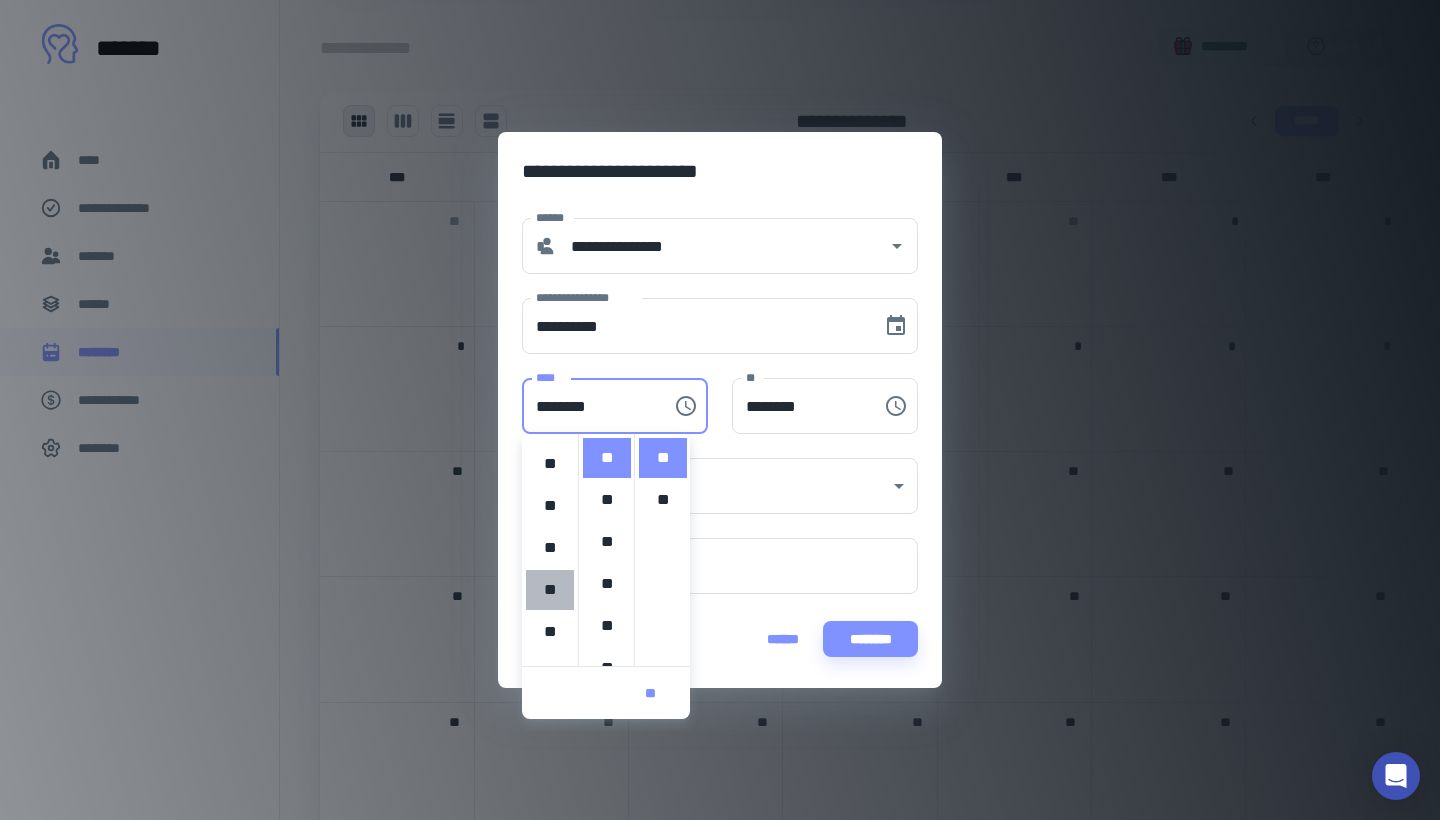 click on "**" at bounding box center (550, 590) 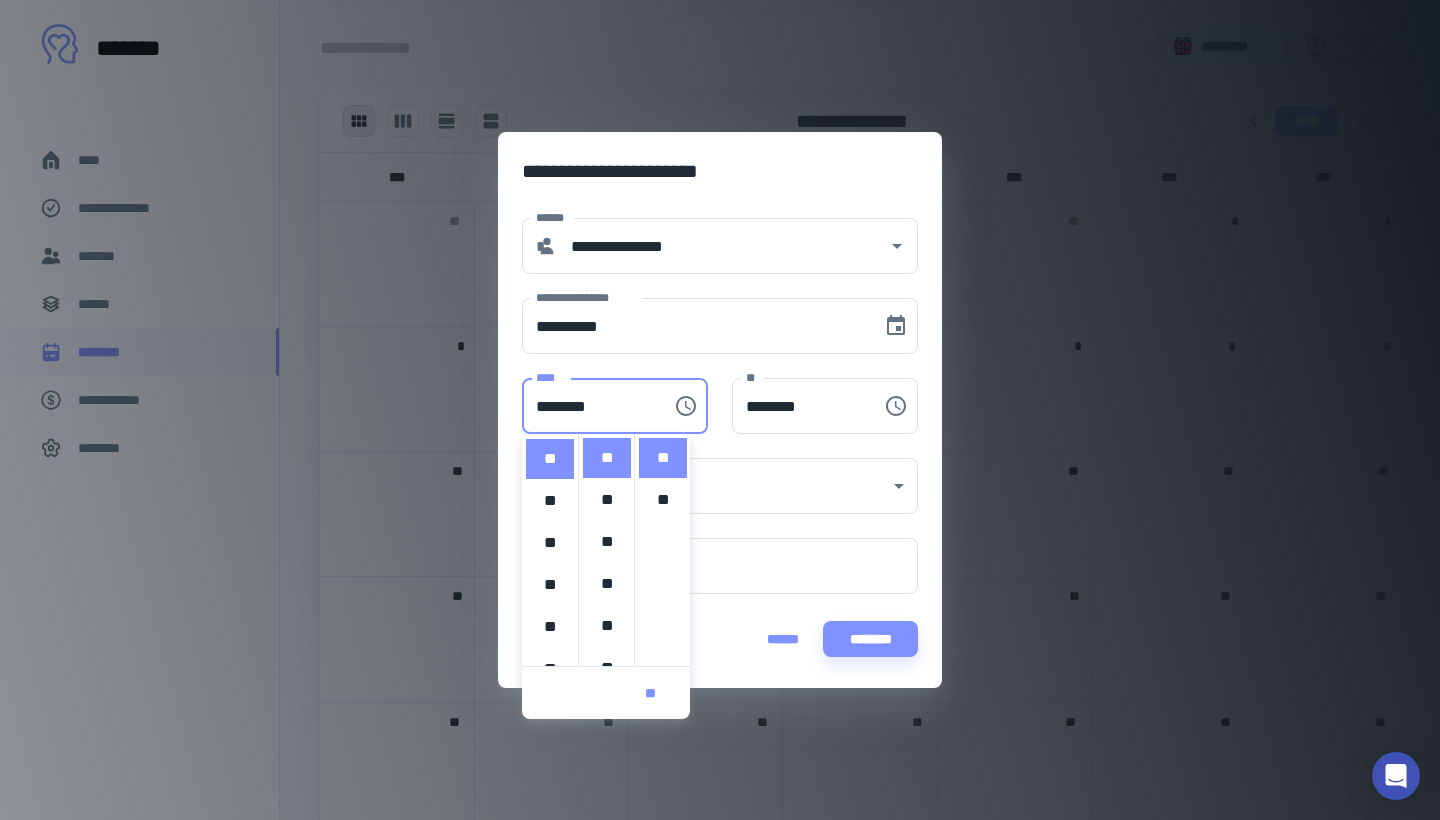 scroll, scrollTop: 252, scrollLeft: 0, axis: vertical 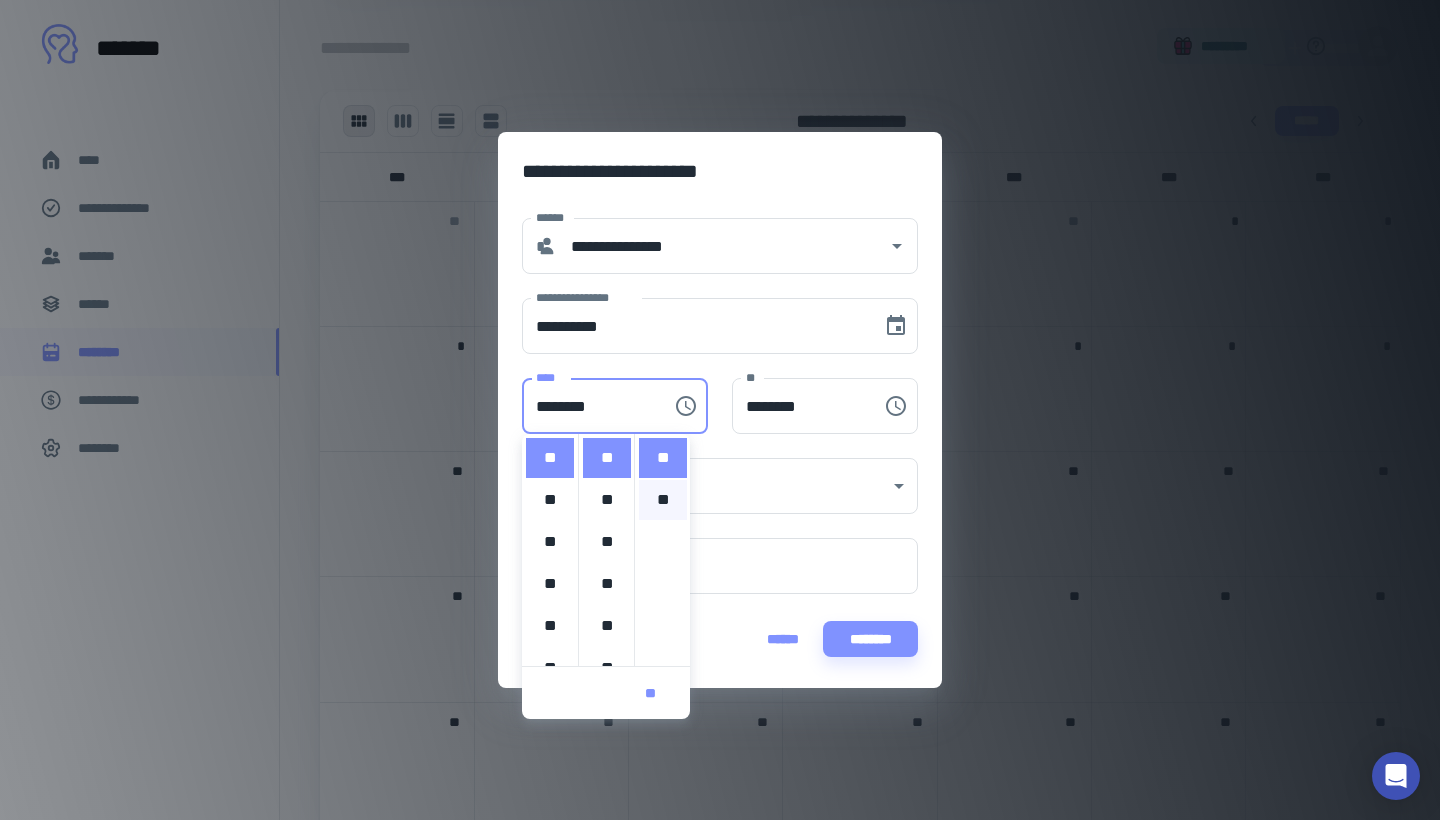 click on "**" at bounding box center (663, 500) 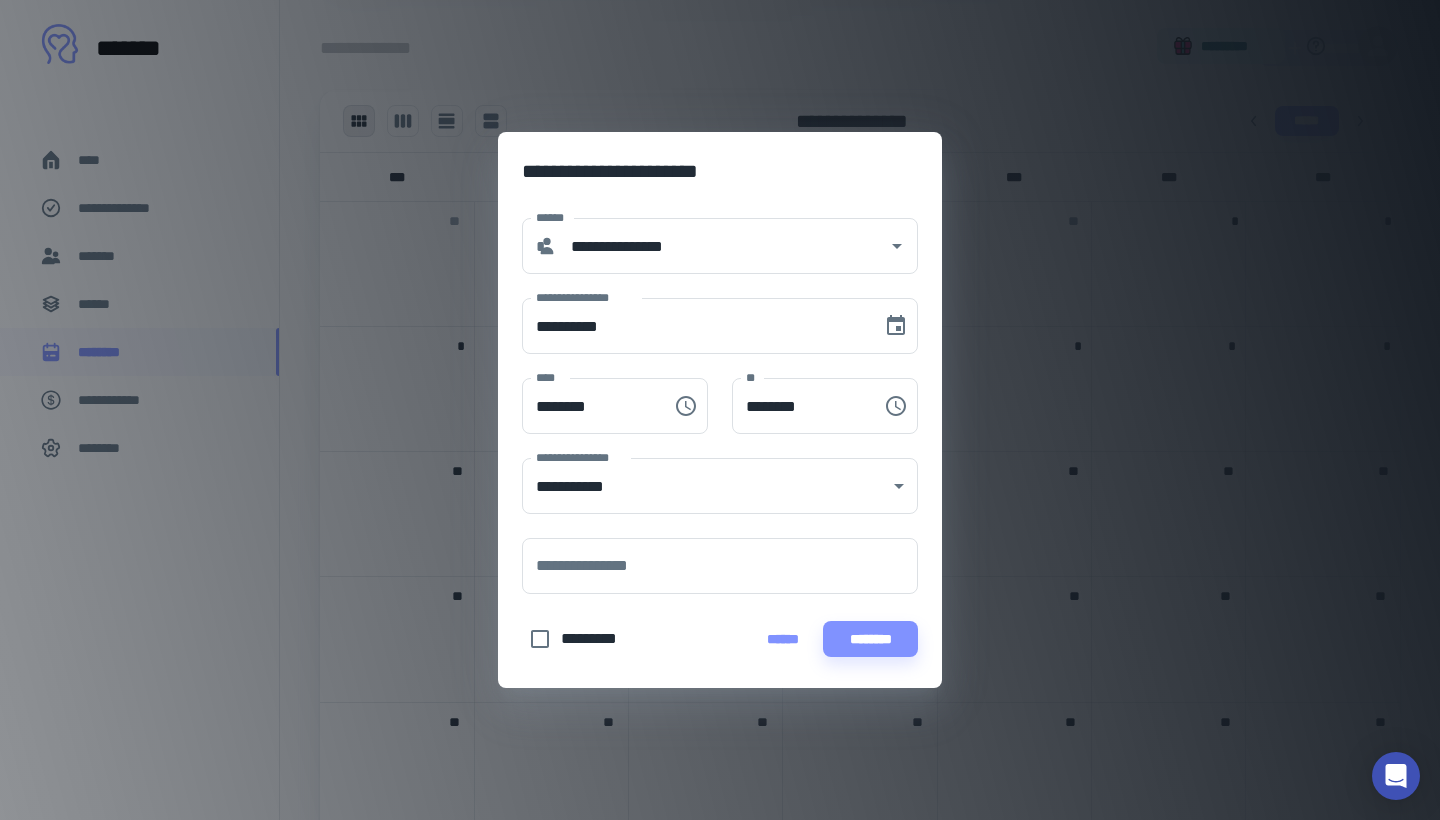 scroll, scrollTop: 42, scrollLeft: 0, axis: vertical 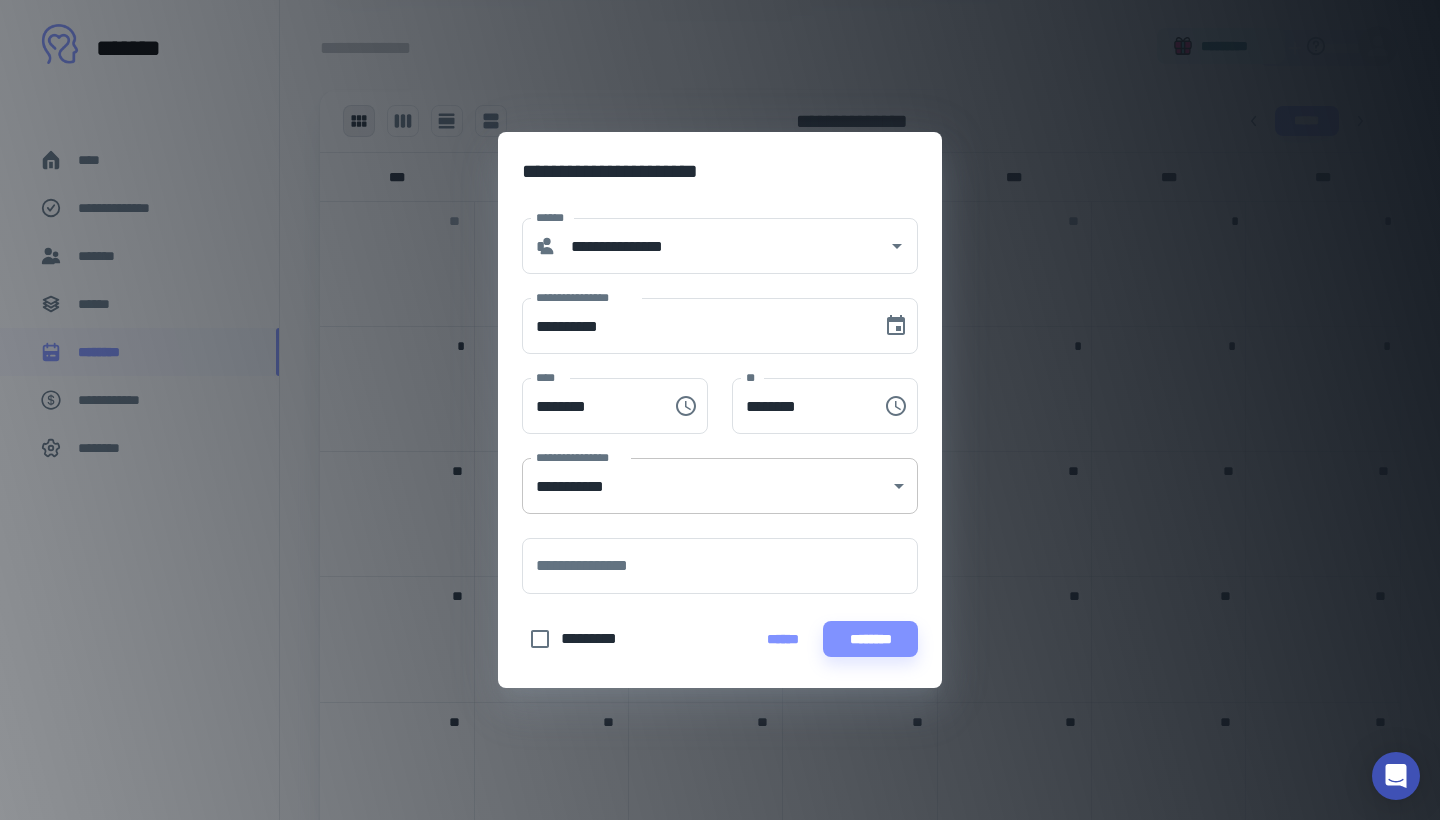 click on "**********" at bounding box center [720, -113] 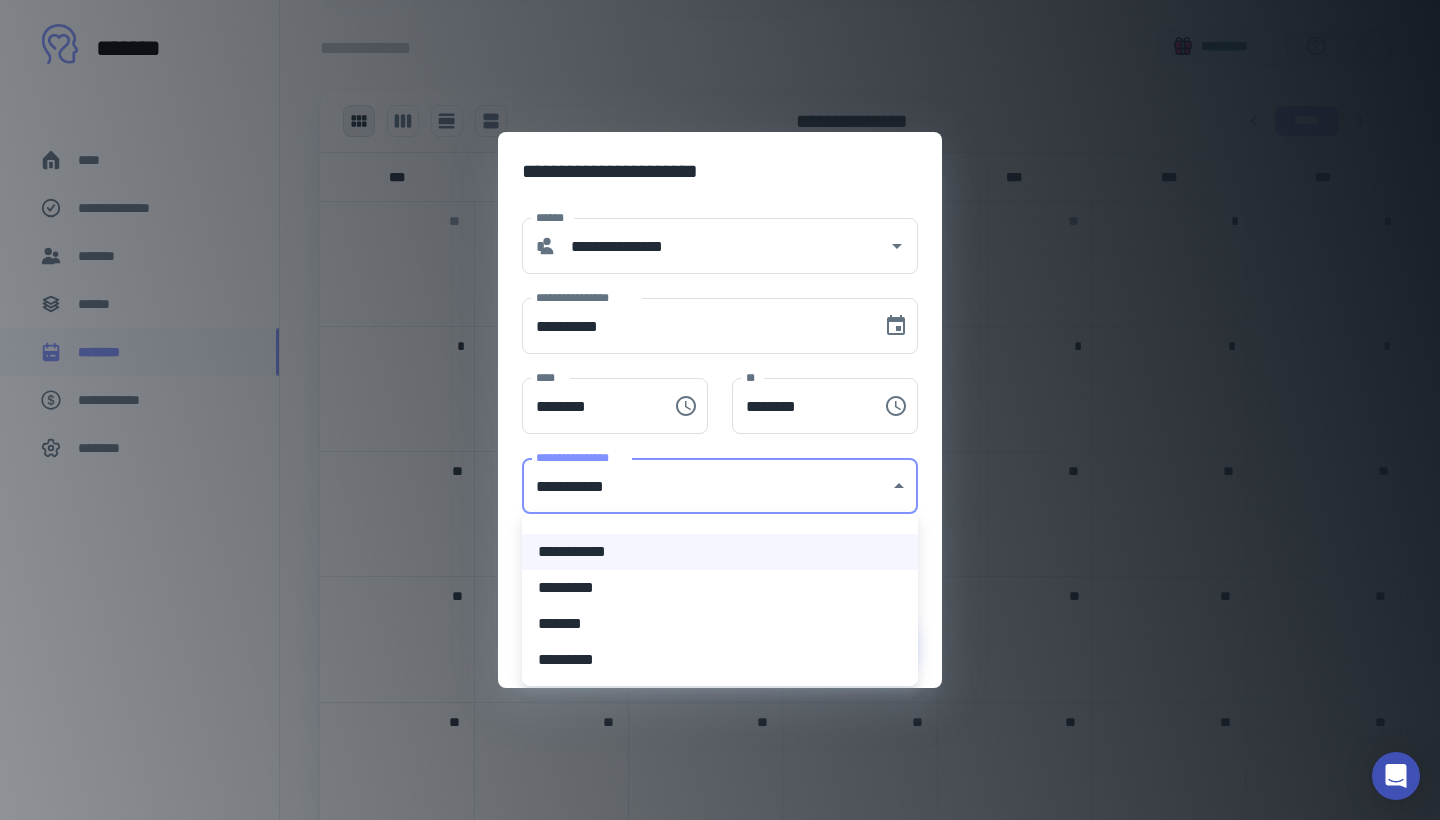click on "*********" at bounding box center [720, 588] 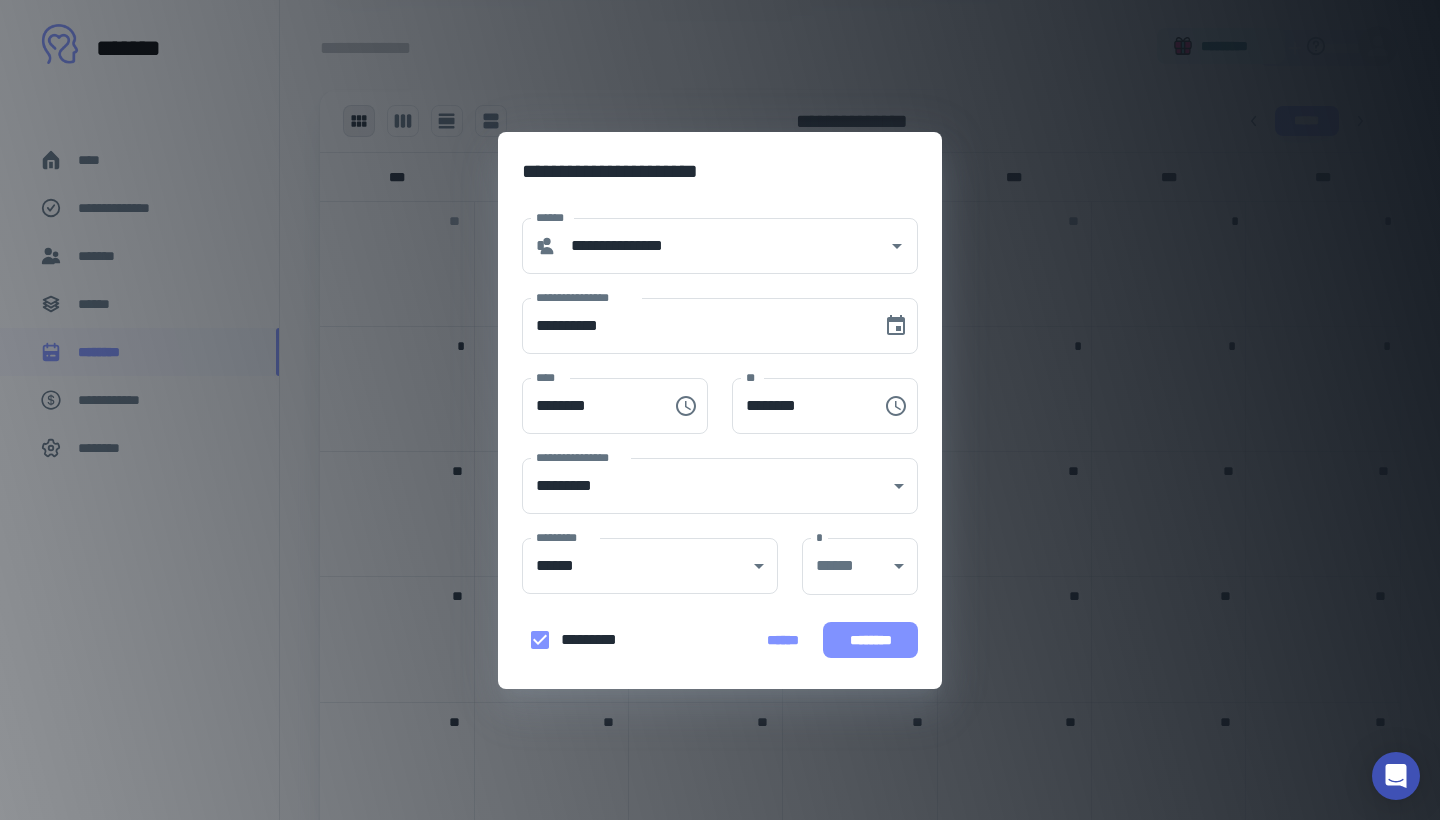 click on "********" at bounding box center (870, 640) 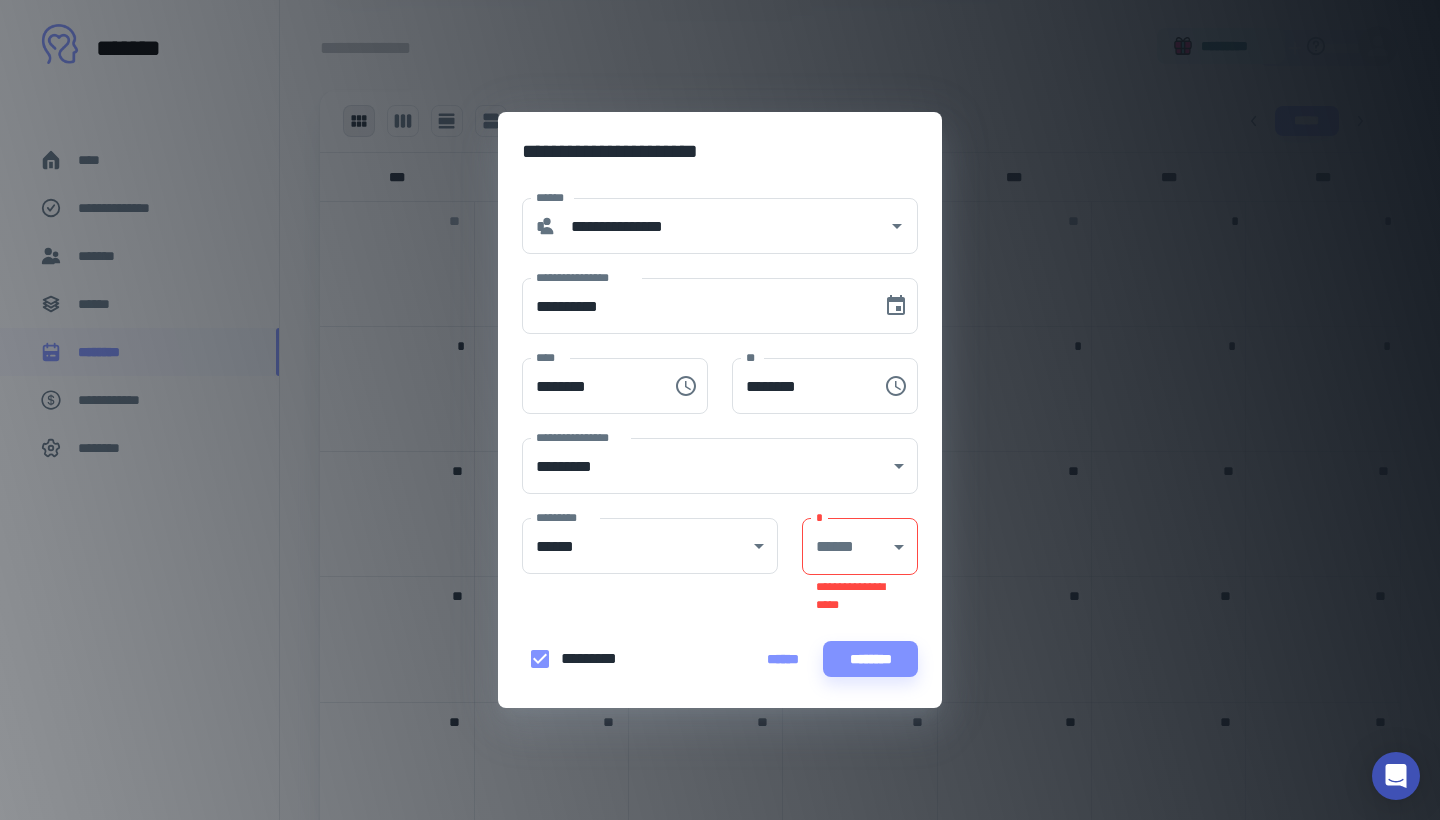 click on "**********" at bounding box center (720, -113) 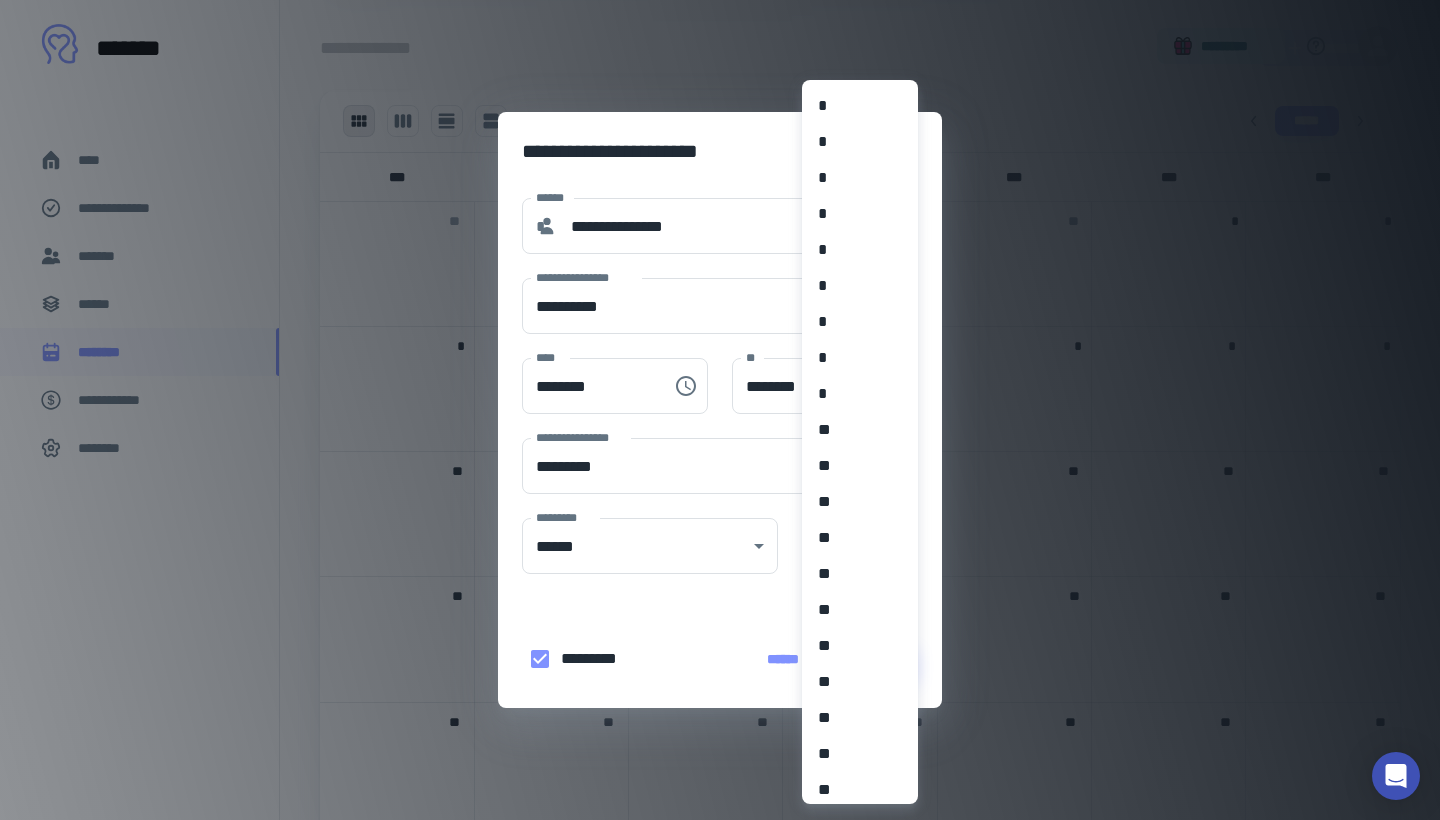 click at bounding box center (720, 410) 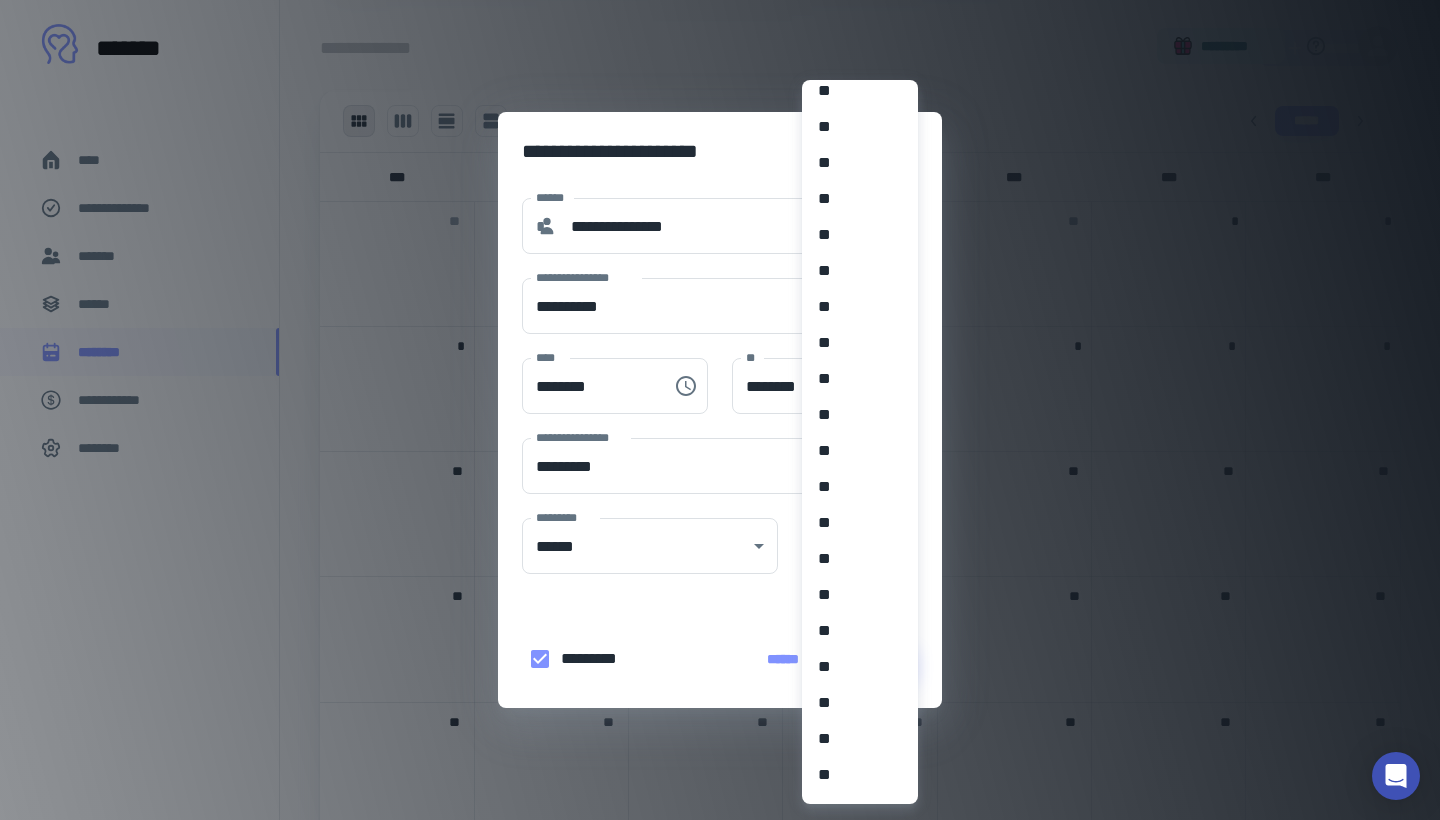 scroll, scrollTop: 491, scrollLeft: 0, axis: vertical 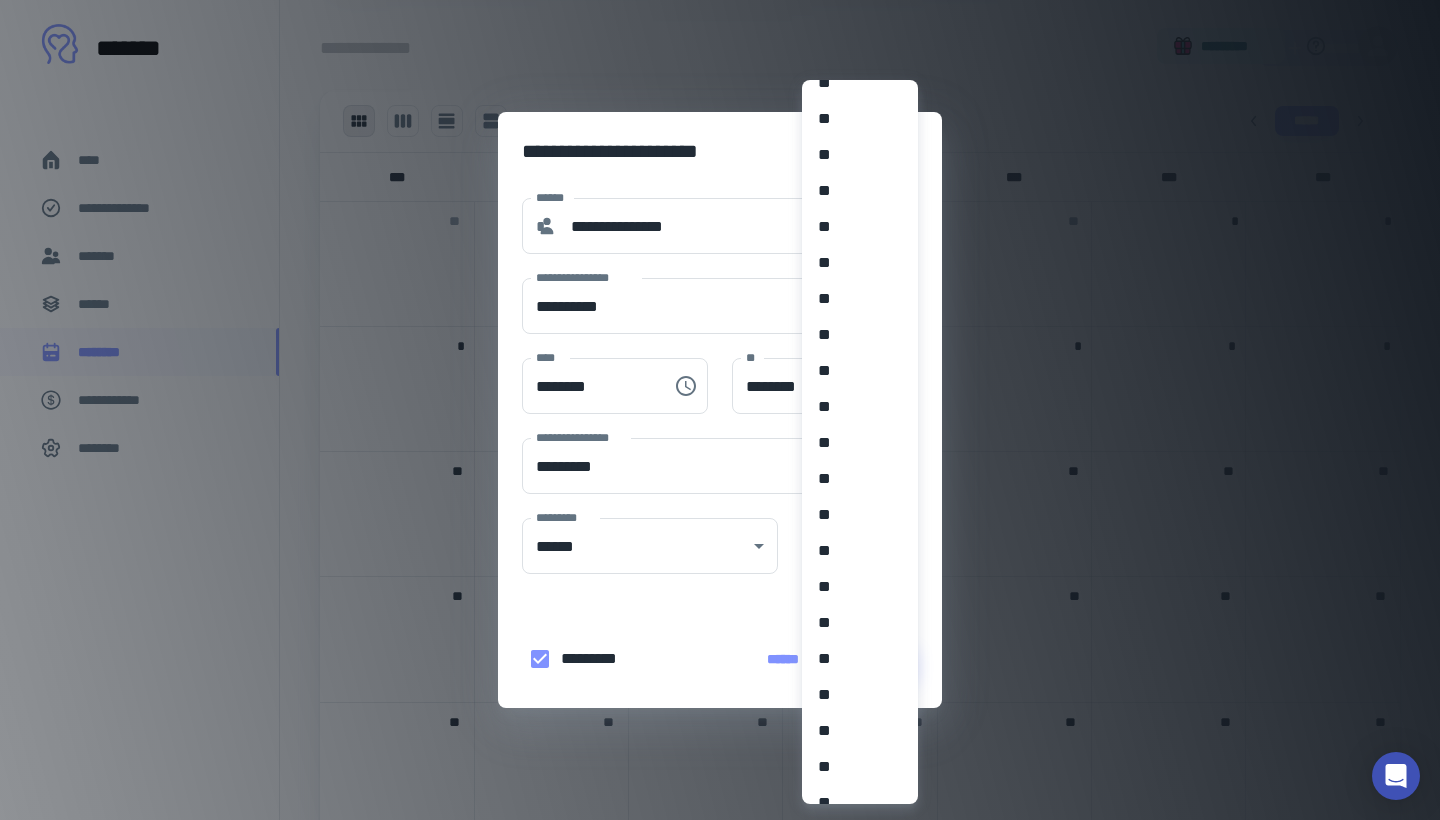 click on "**" at bounding box center [860, 659] 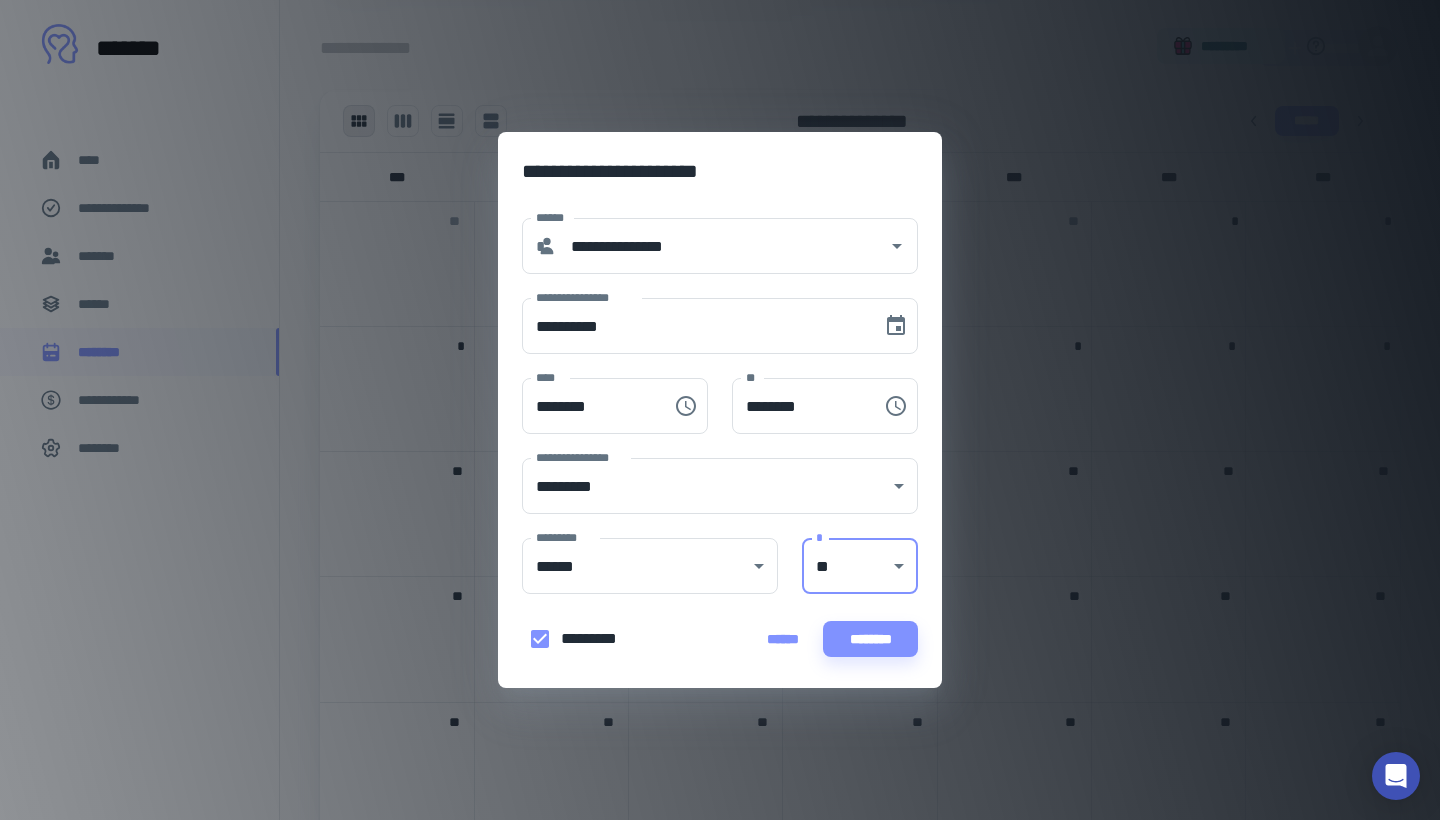 type on "**" 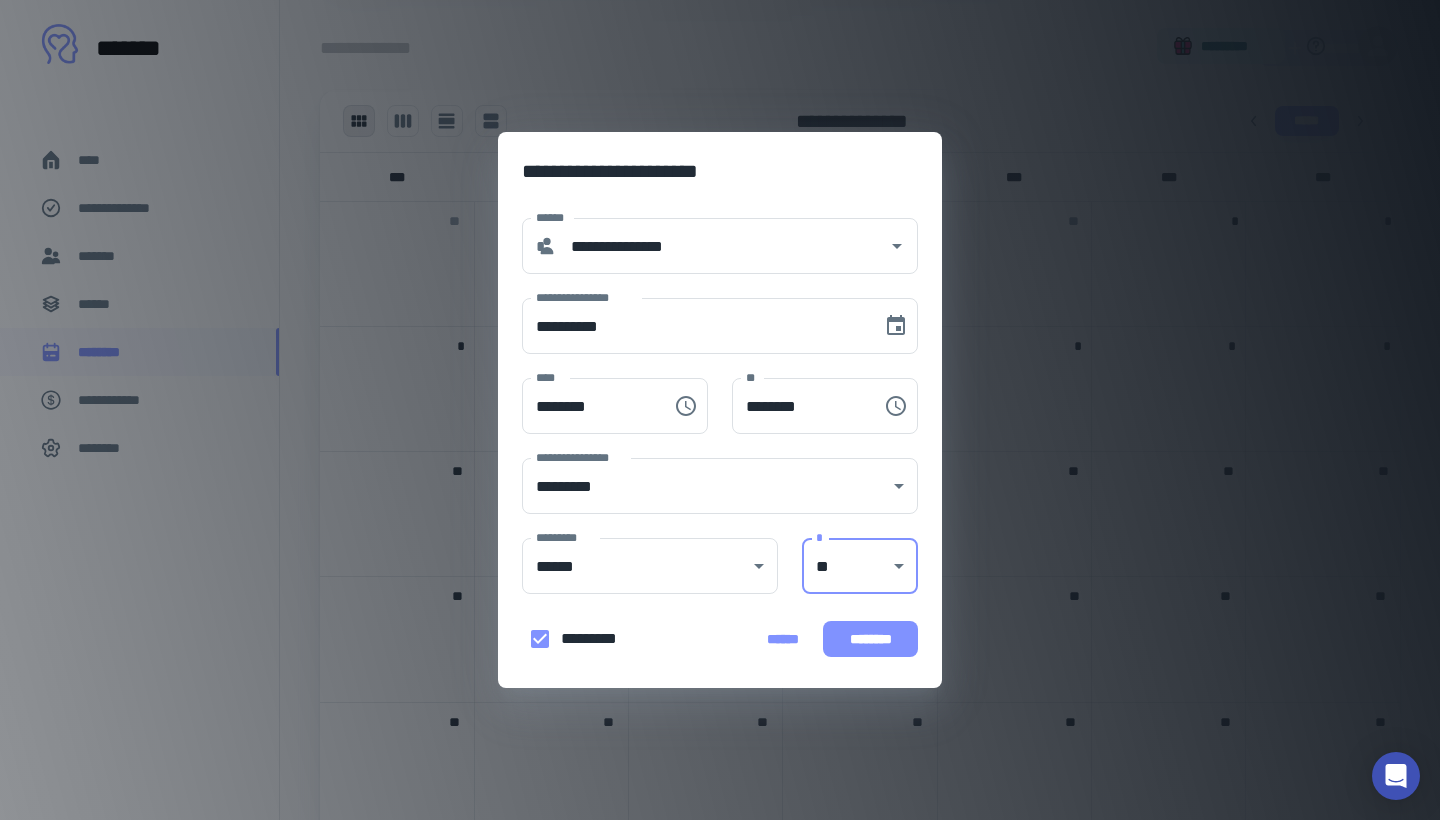 click on "********" at bounding box center (870, 639) 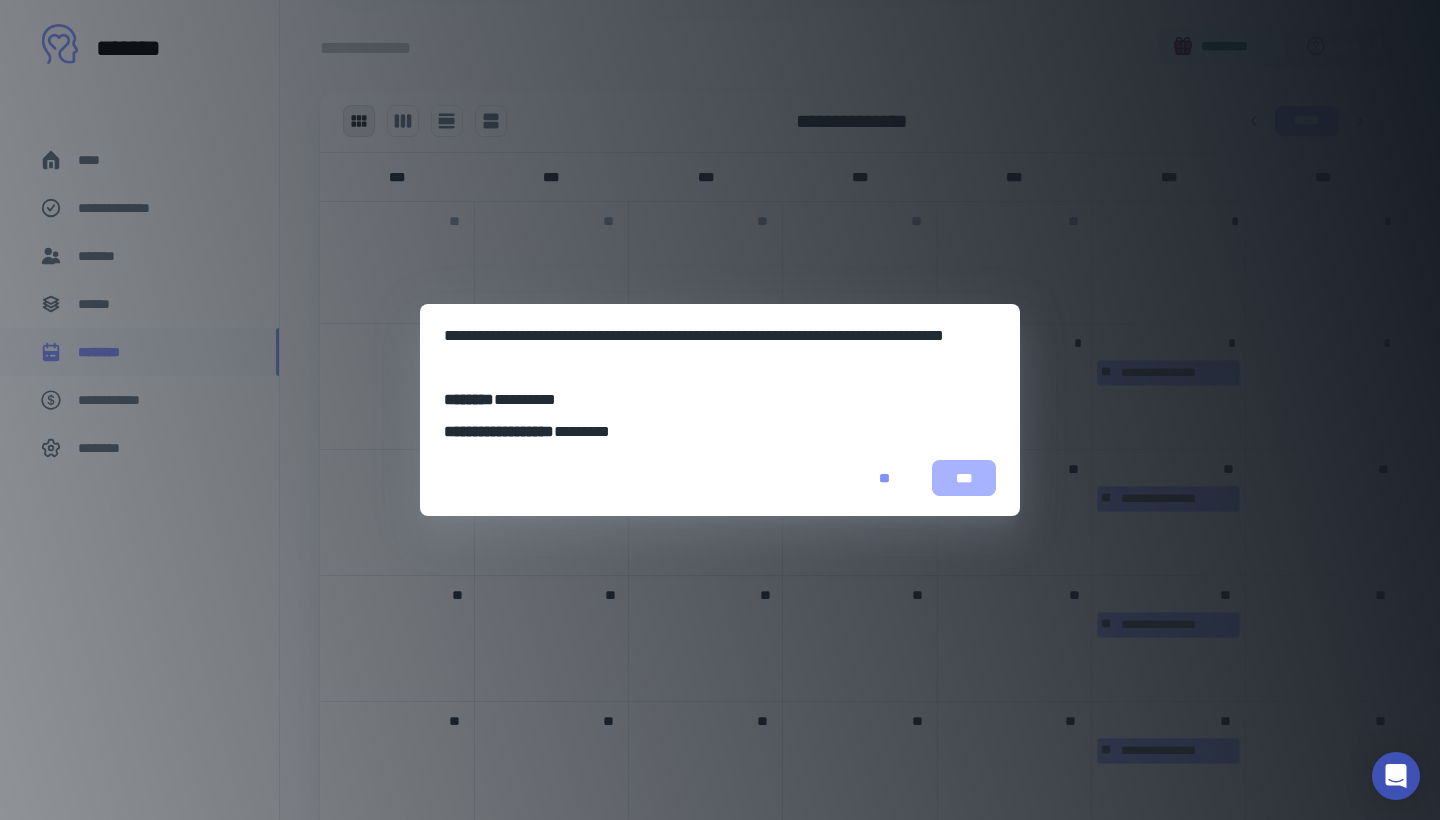 click on "***" at bounding box center (964, 478) 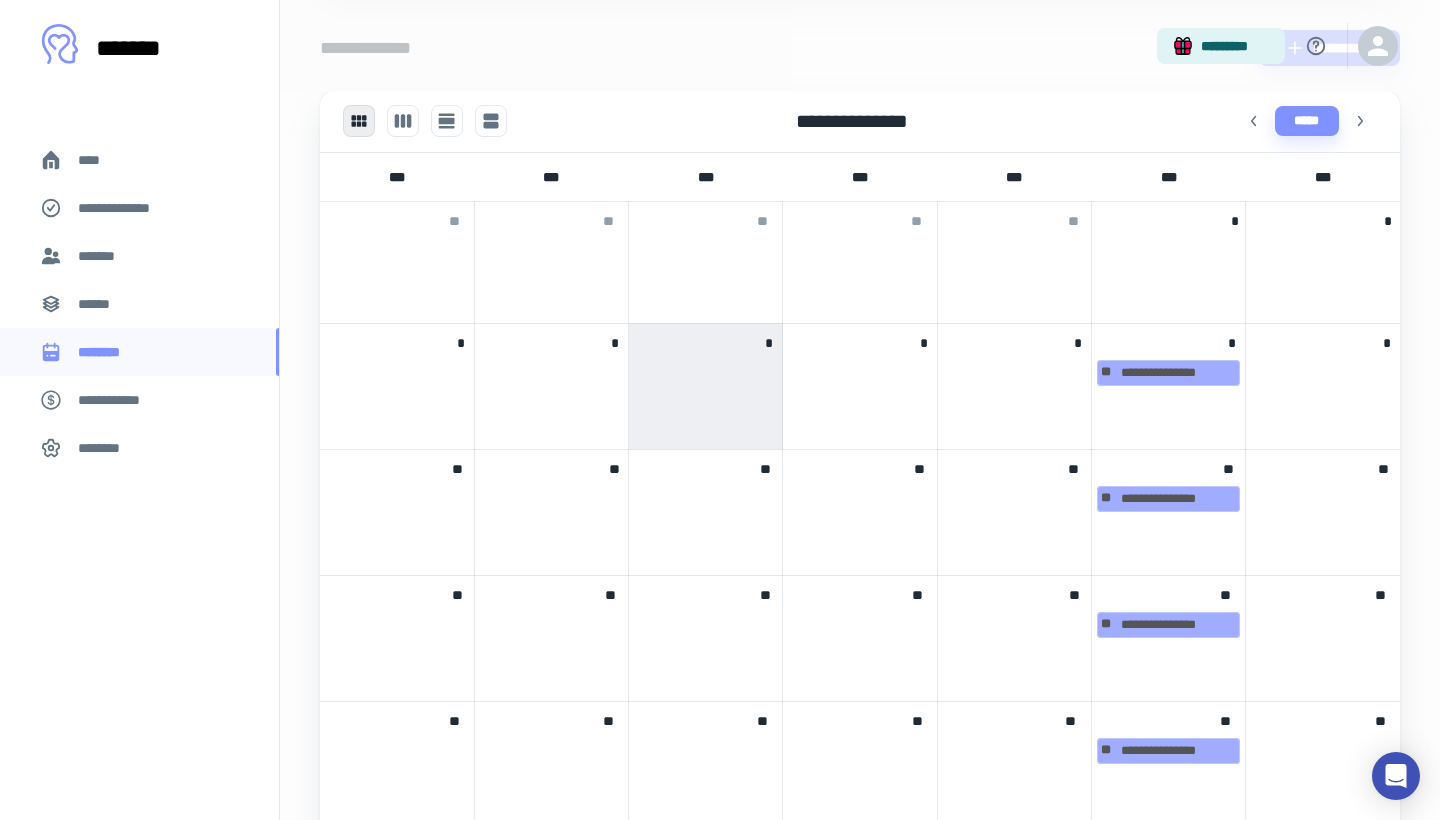 scroll, scrollTop: 527, scrollLeft: 0, axis: vertical 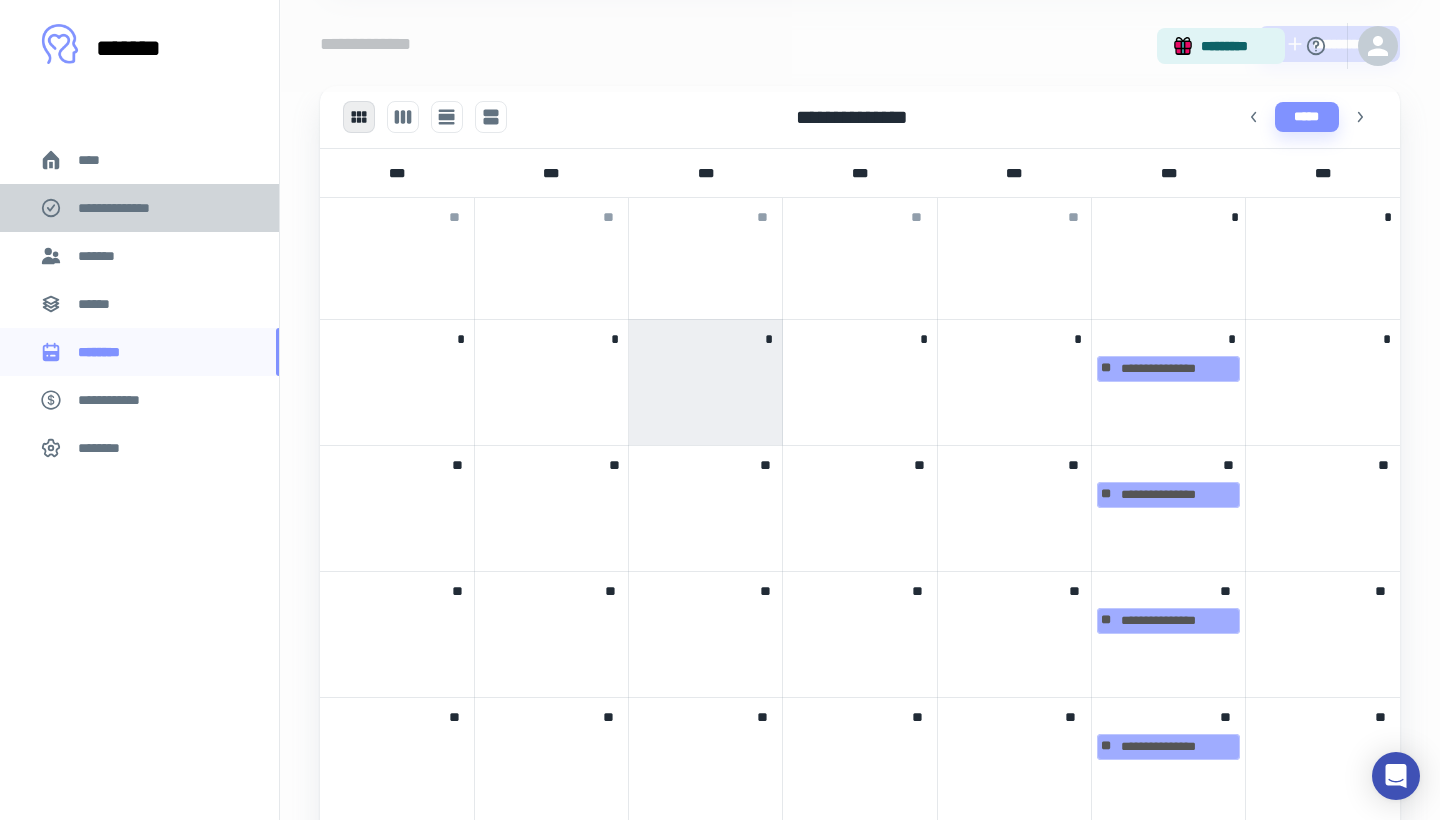 click on "**********" at bounding box center [127, 208] 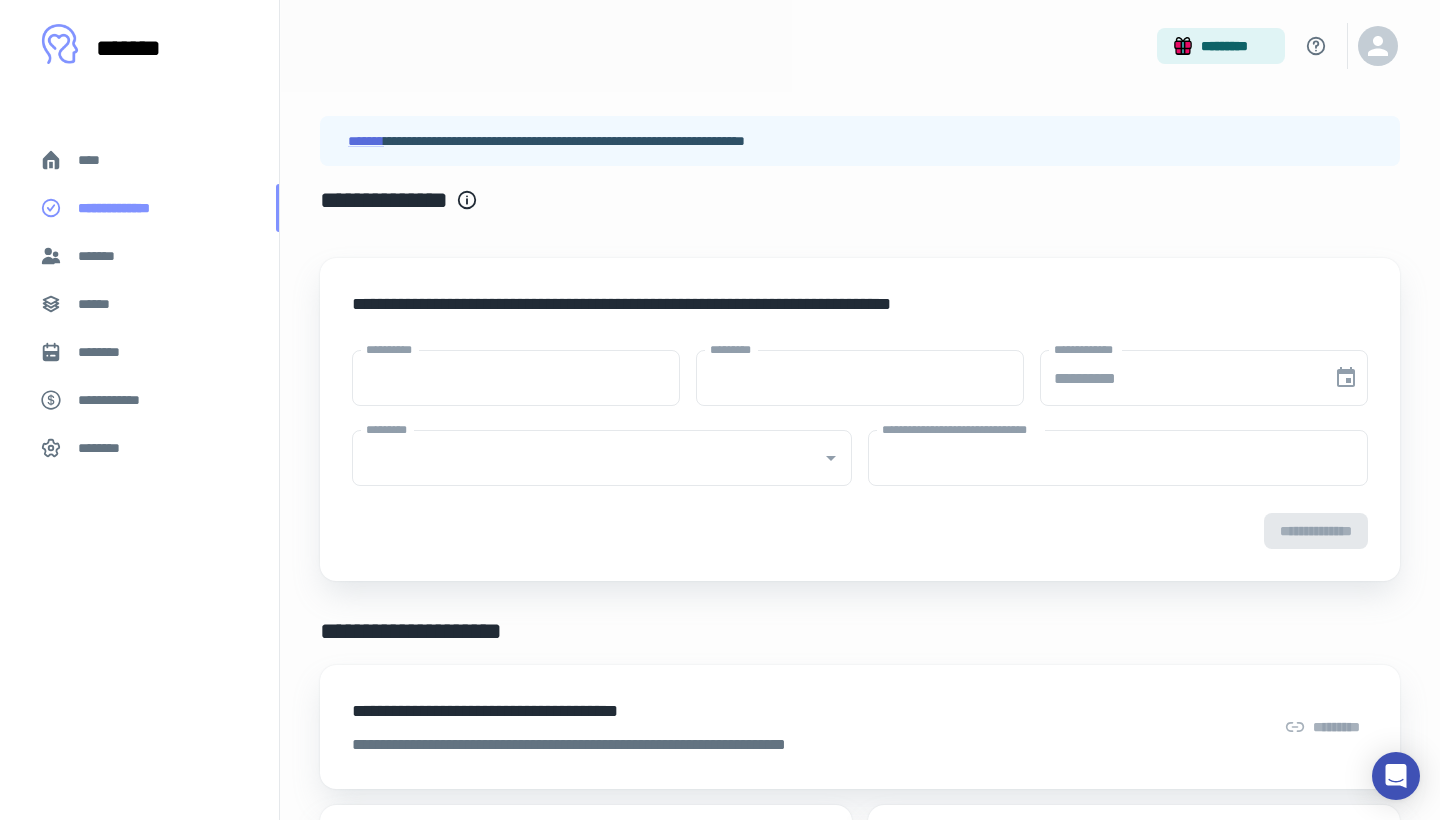 type on "****" 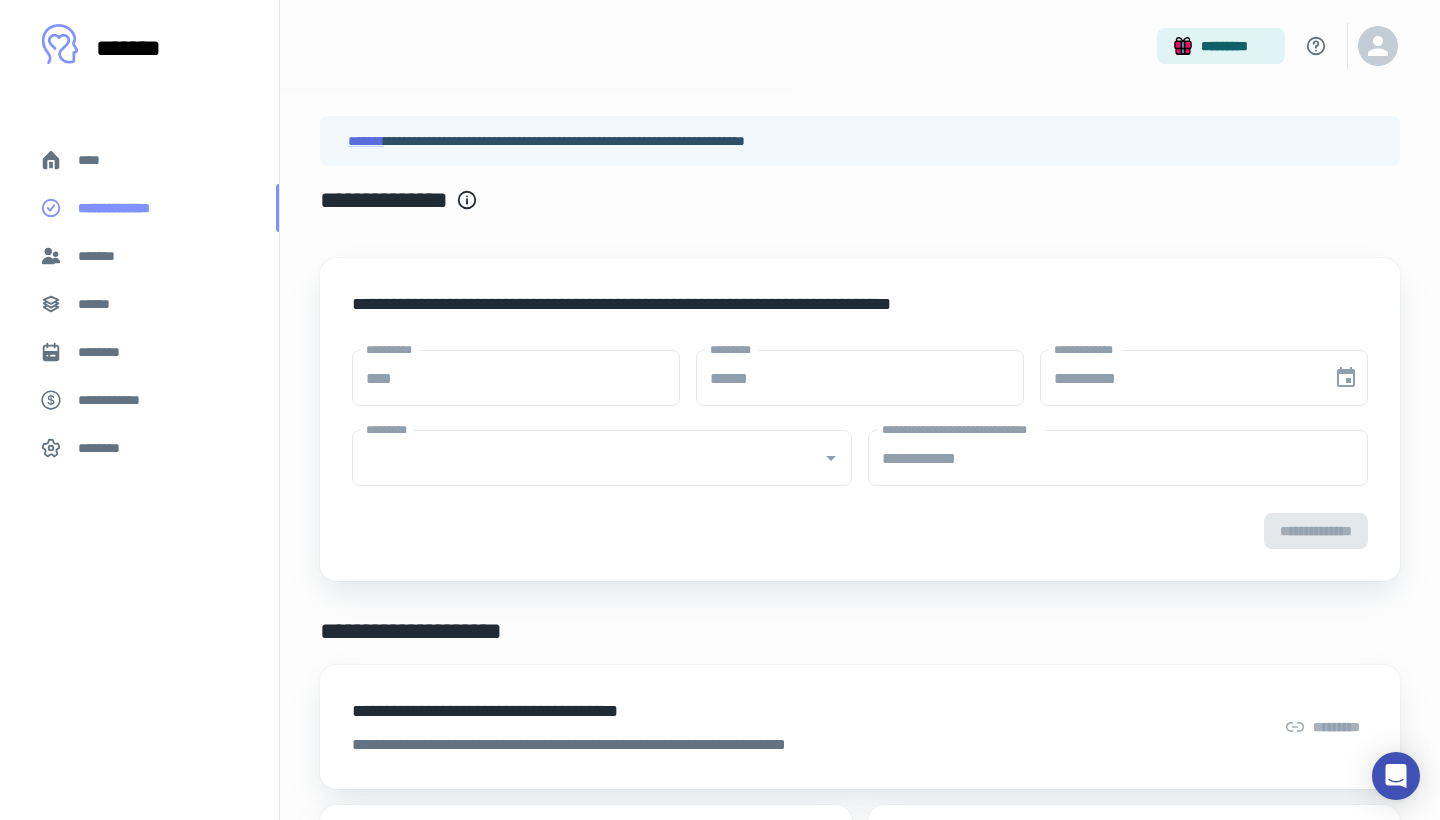 type on "**********" 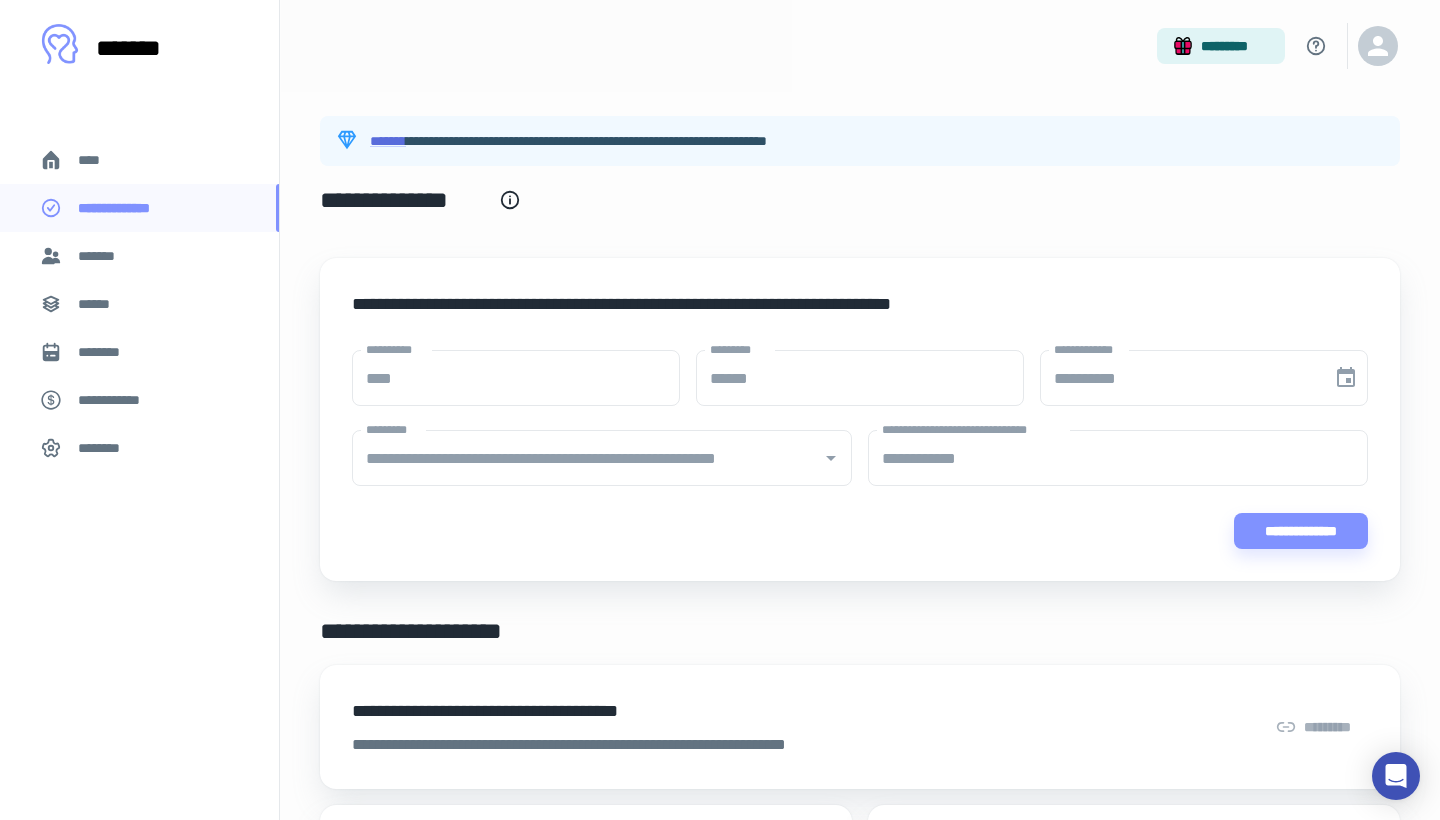 click on "**********" at bounding box center [860, 717] 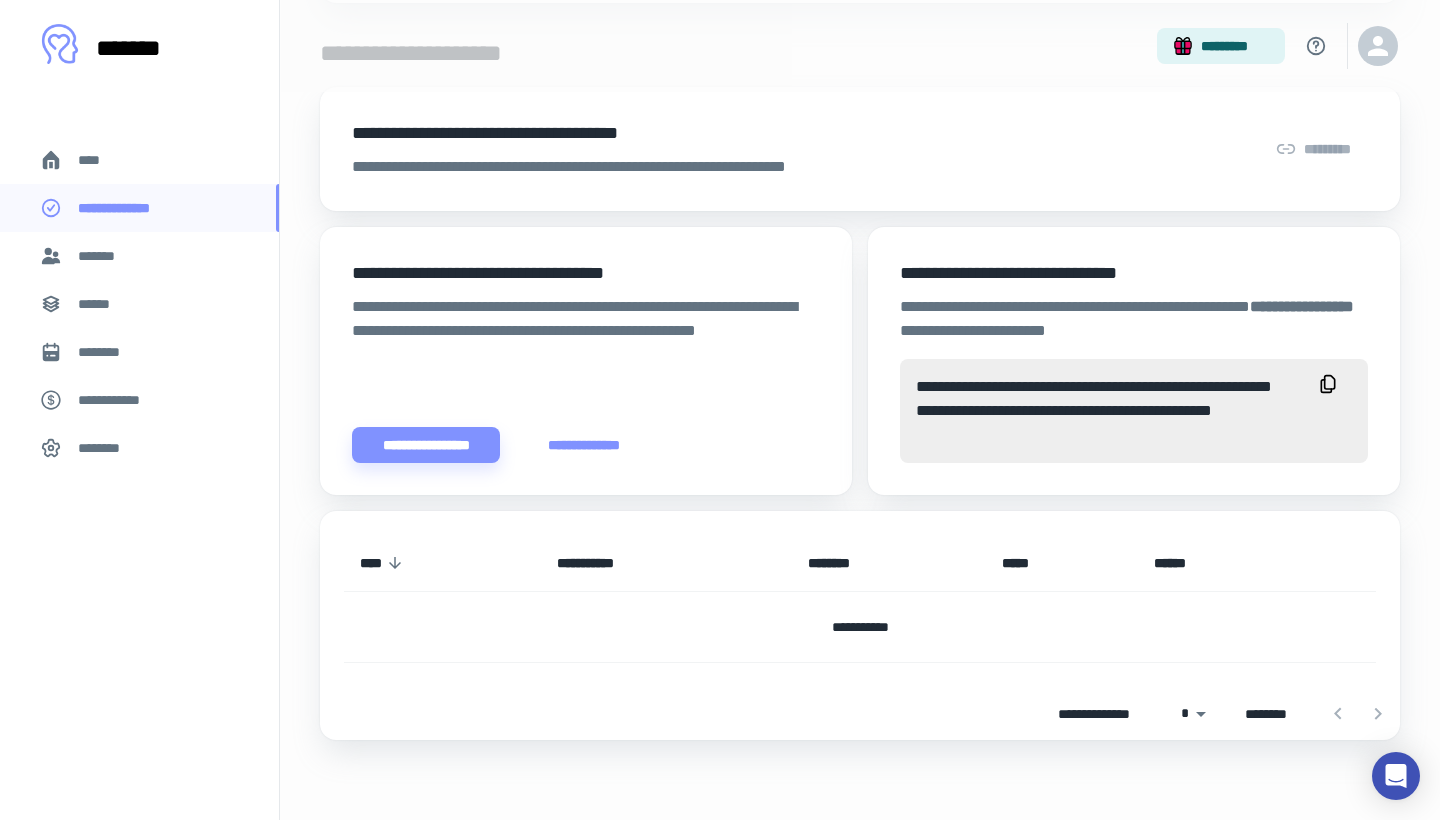 scroll, scrollTop: 590, scrollLeft: 0, axis: vertical 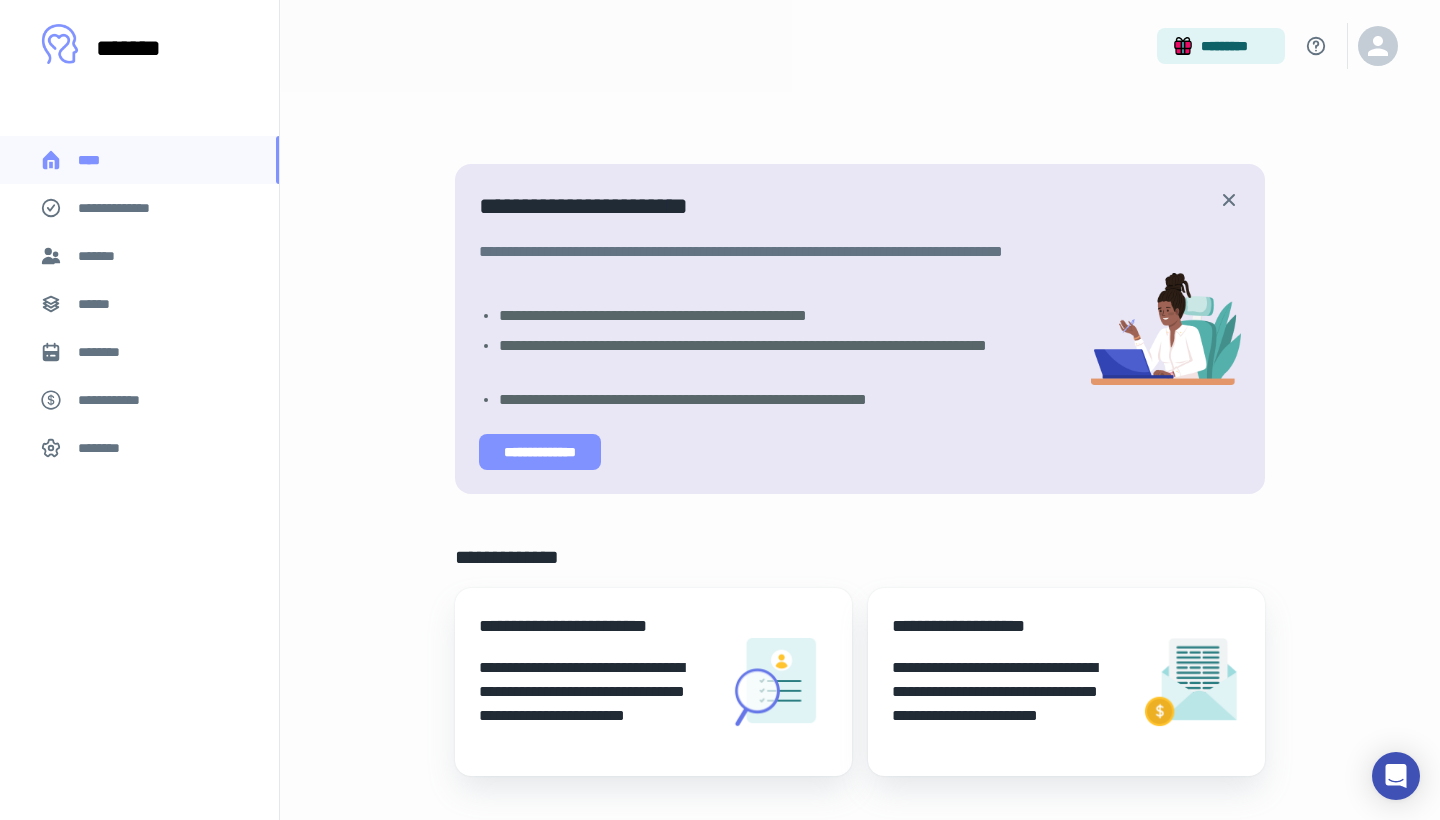 click on "**********" at bounding box center [540, 452] 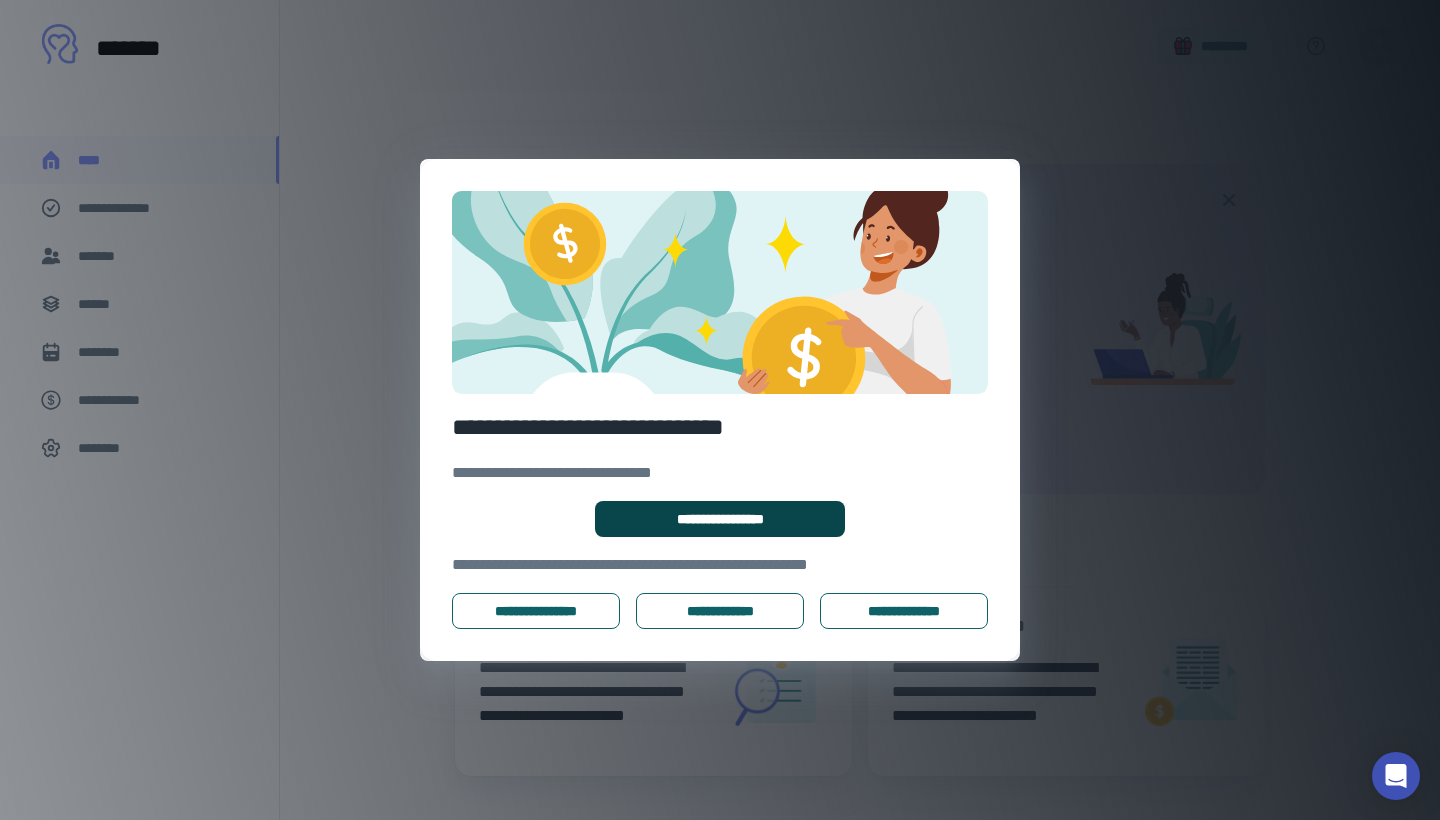 click on "**********" at bounding box center [720, 519] 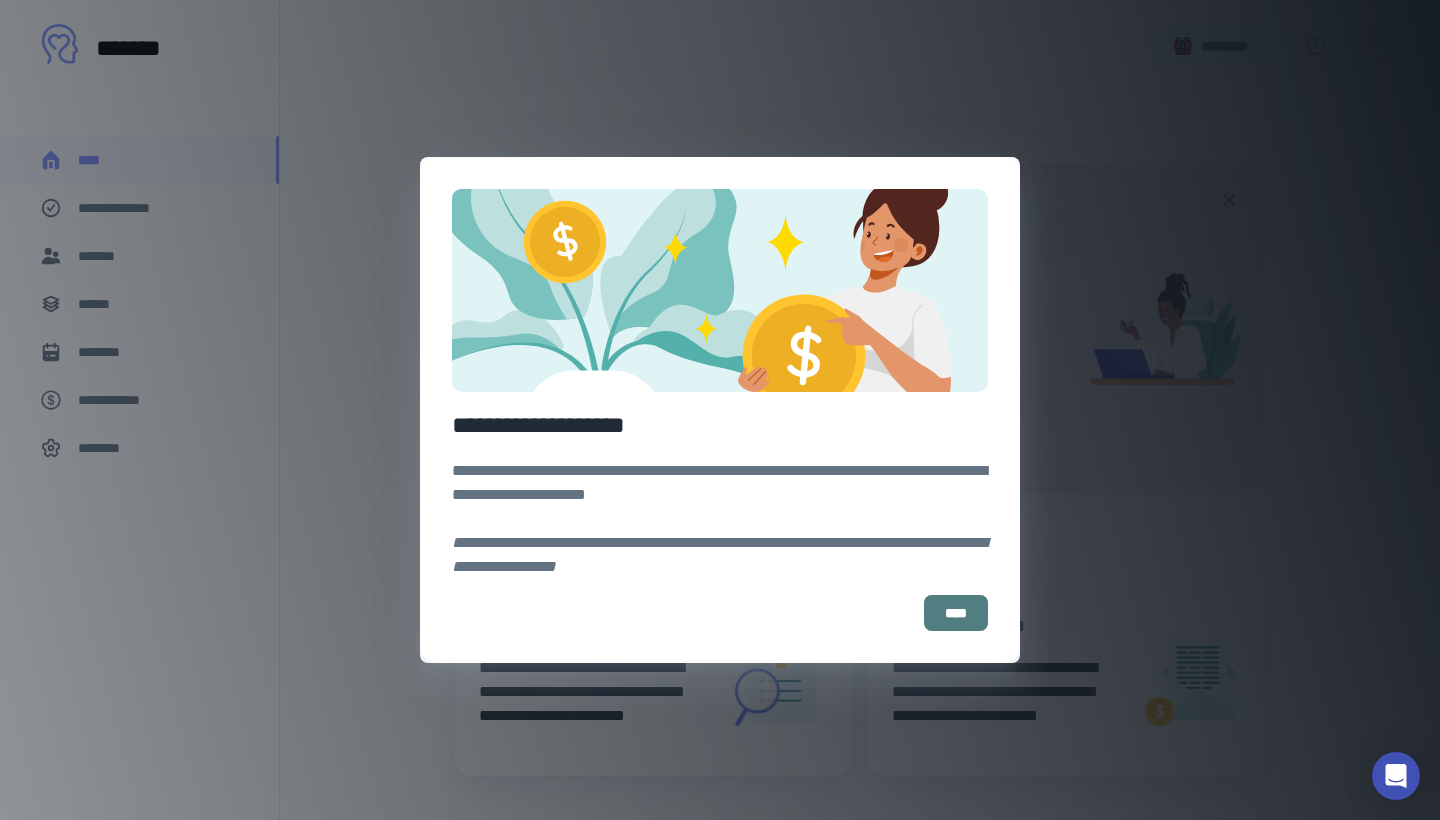click on "****" at bounding box center [956, 613] 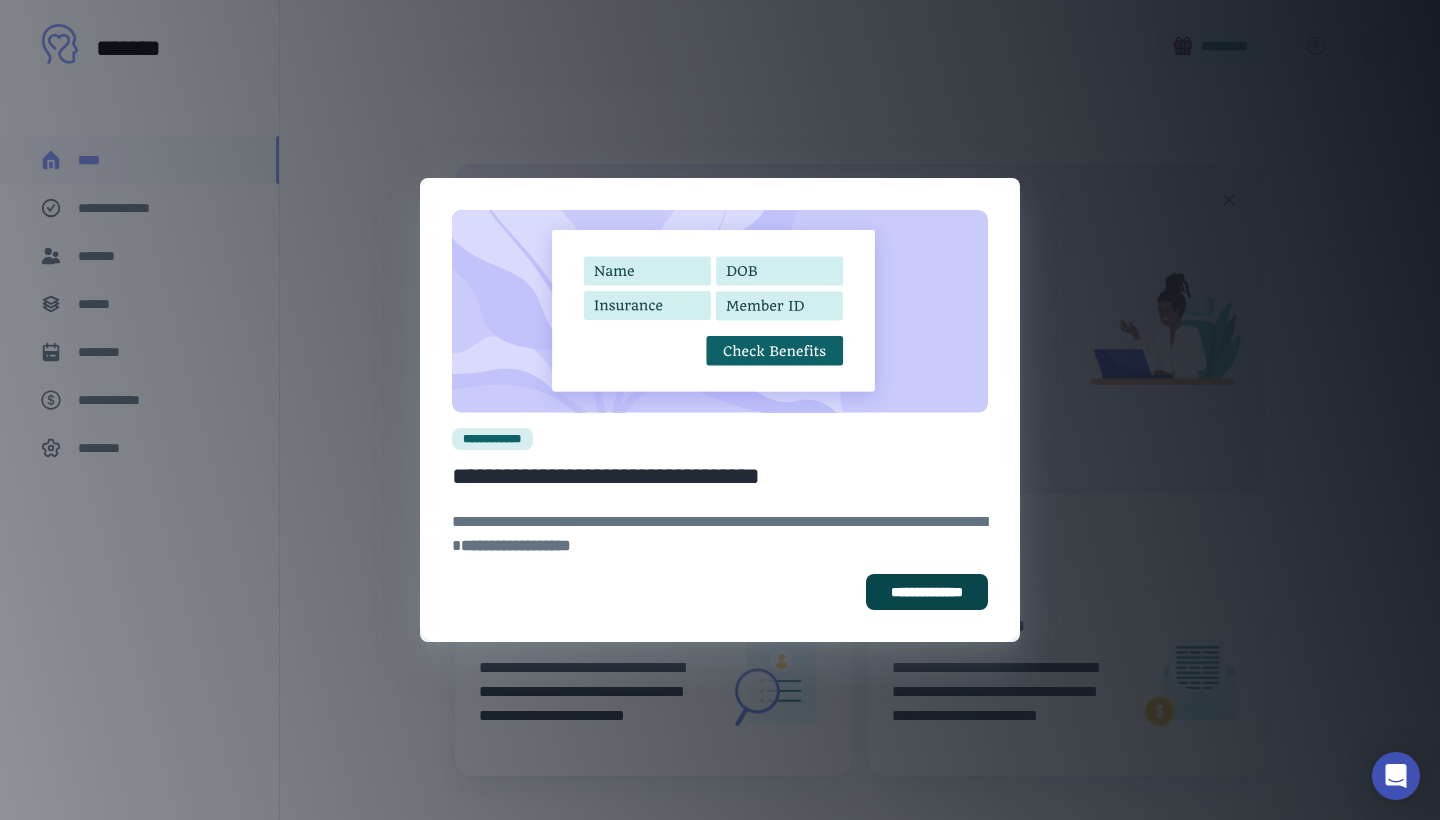 click on "**********" at bounding box center [927, 592] 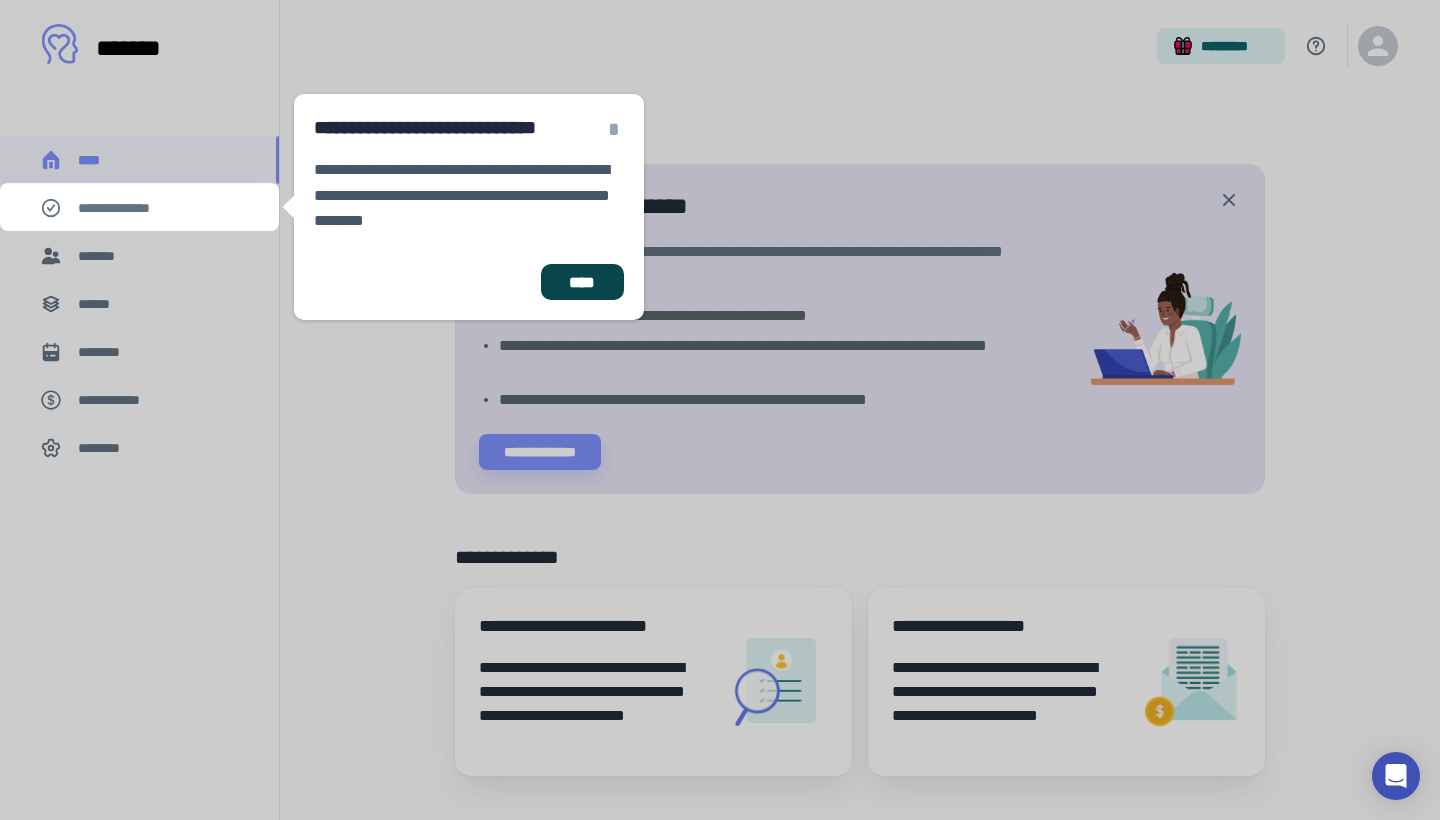 click on "****" at bounding box center [582, 282] 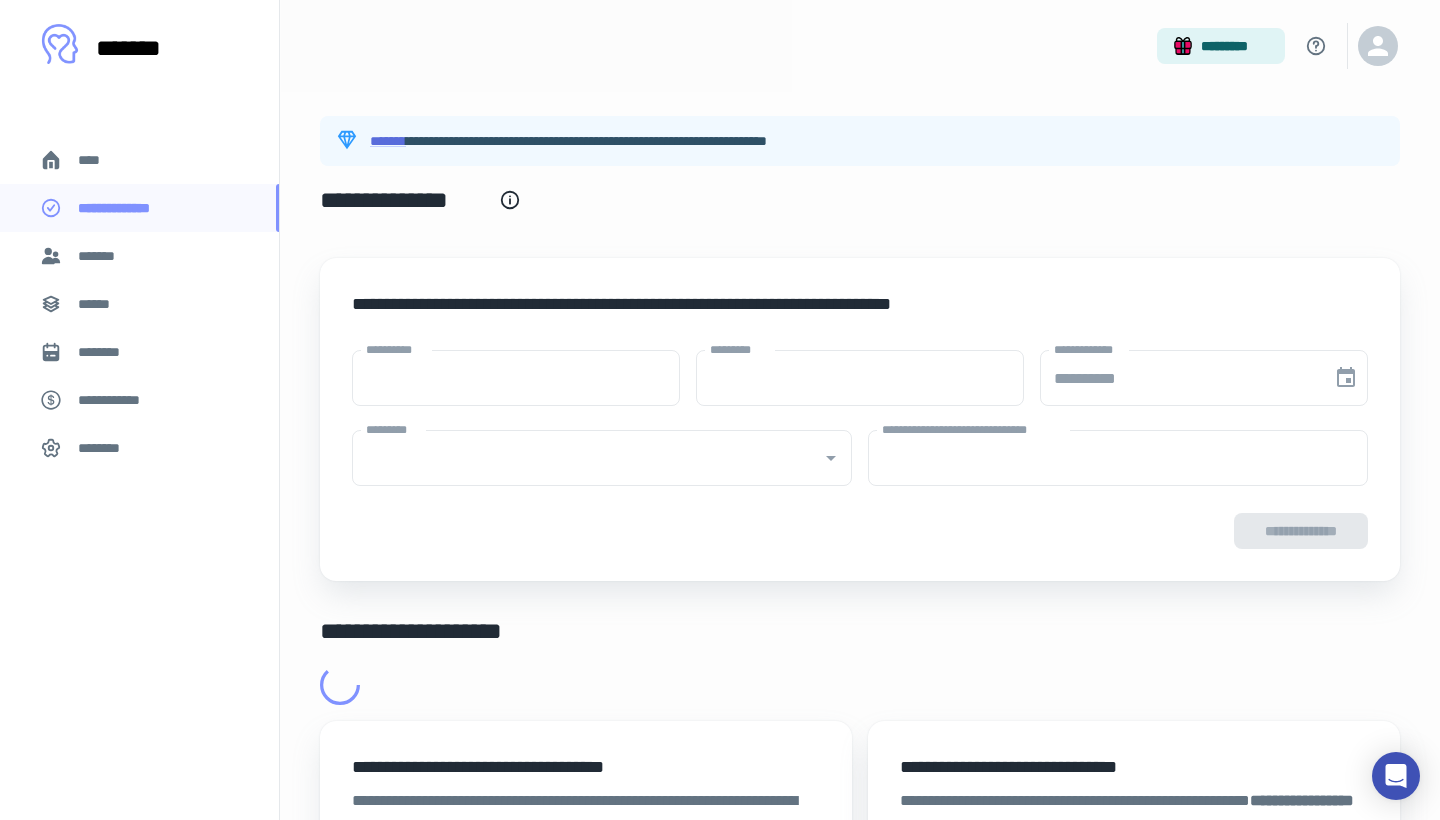 type on "****" 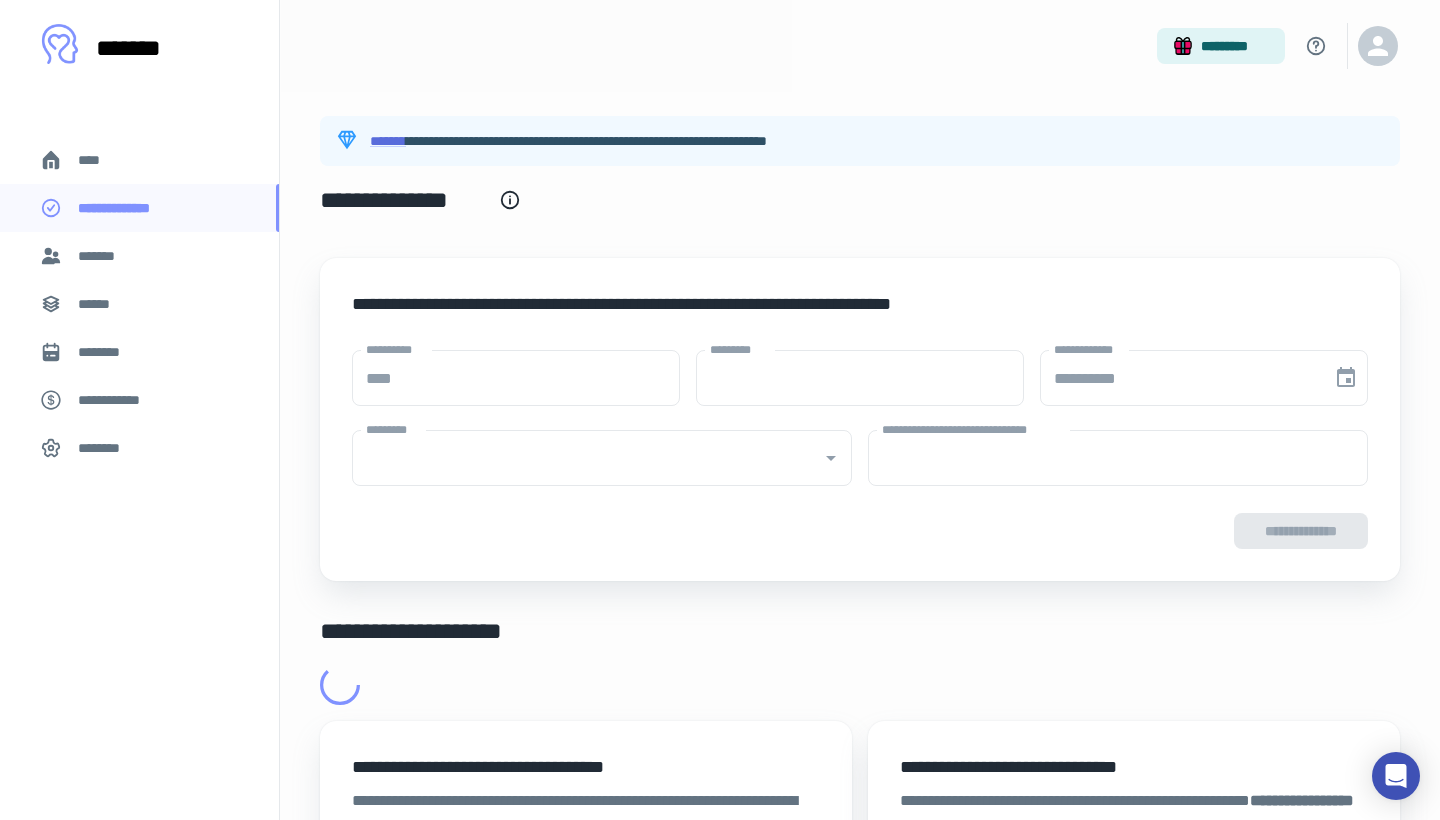 type on "******" 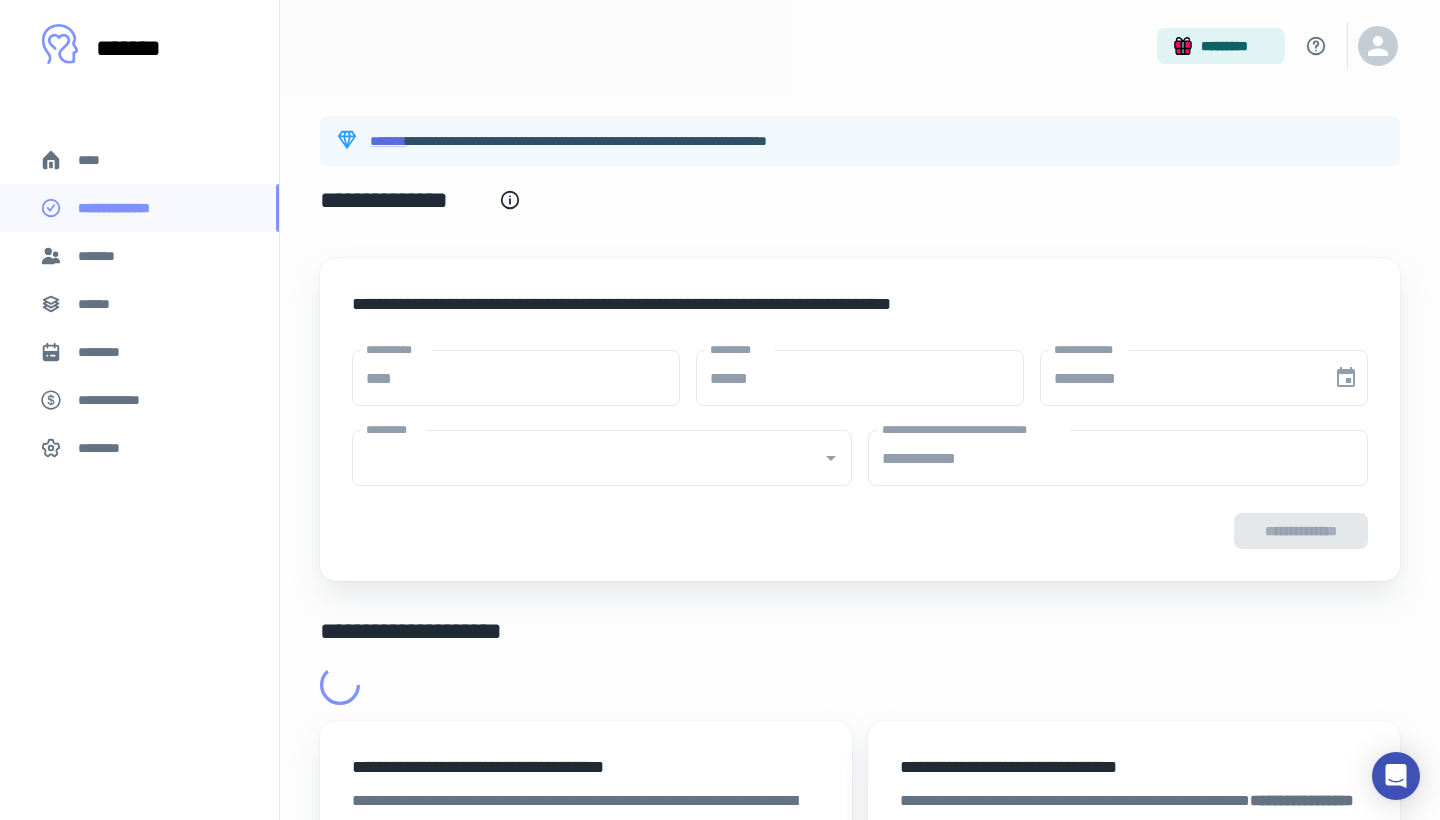 type on "**********" 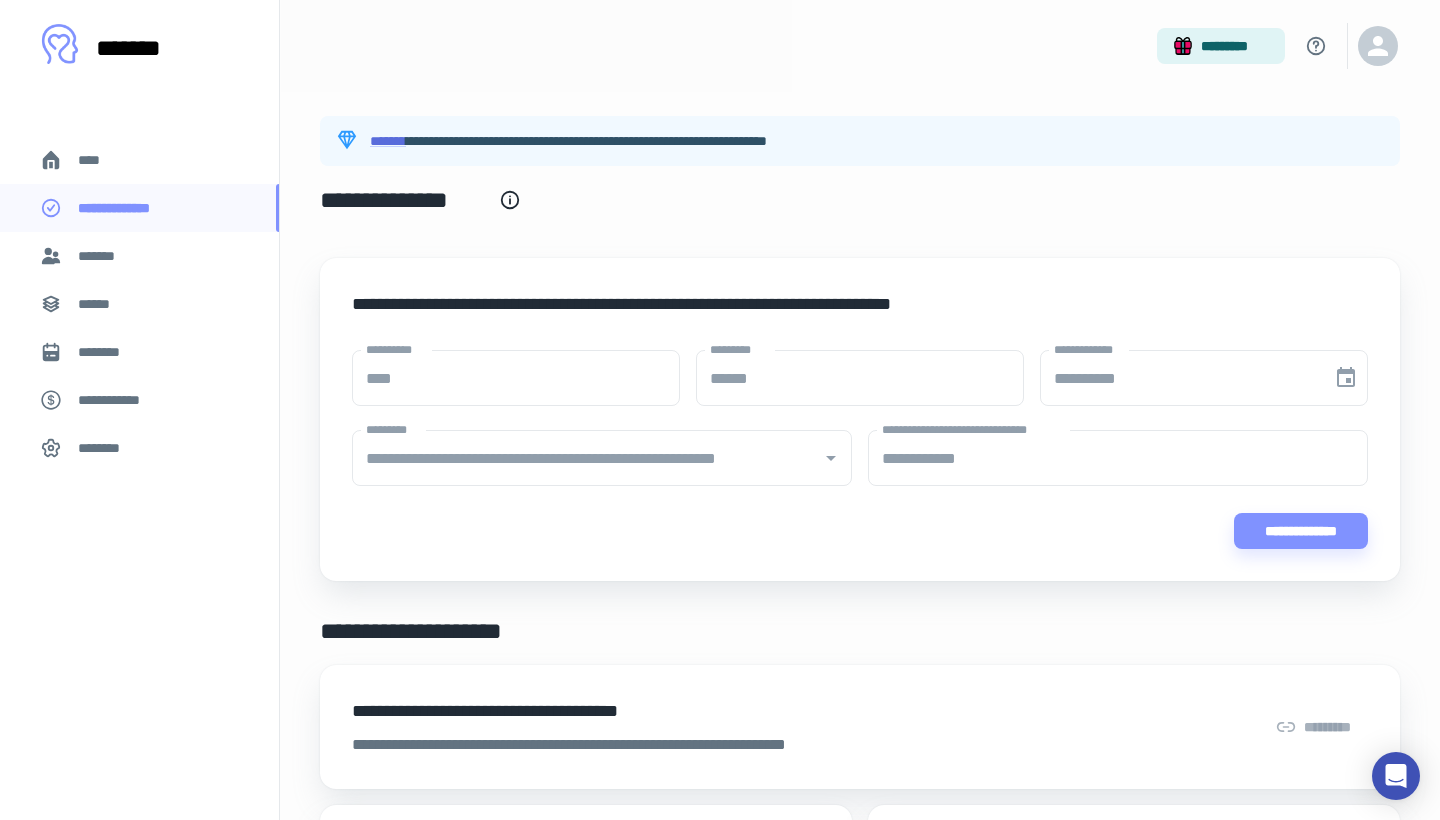 scroll, scrollTop: 121, scrollLeft: 0, axis: vertical 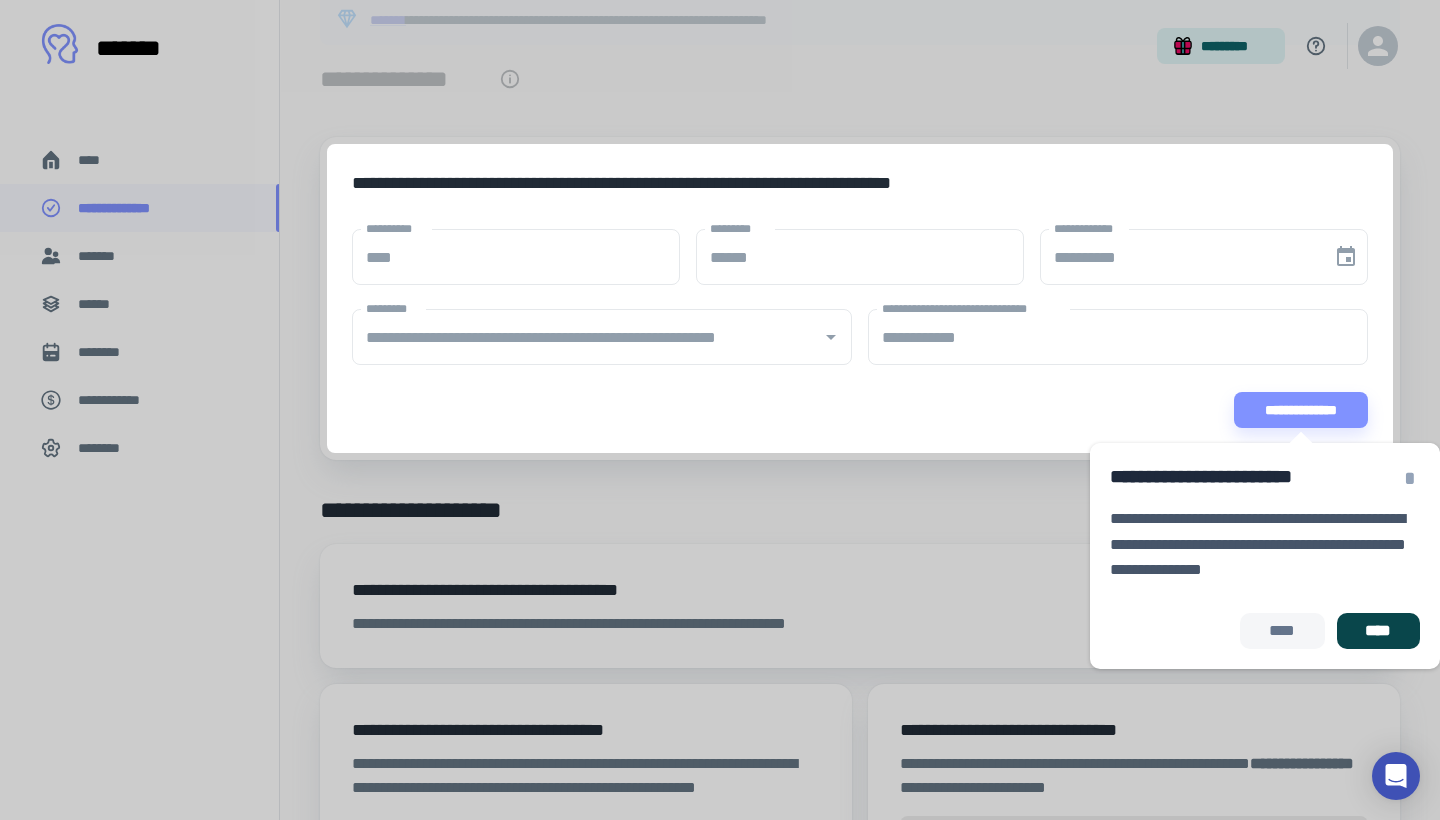 click on "****" at bounding box center [1378, 631] 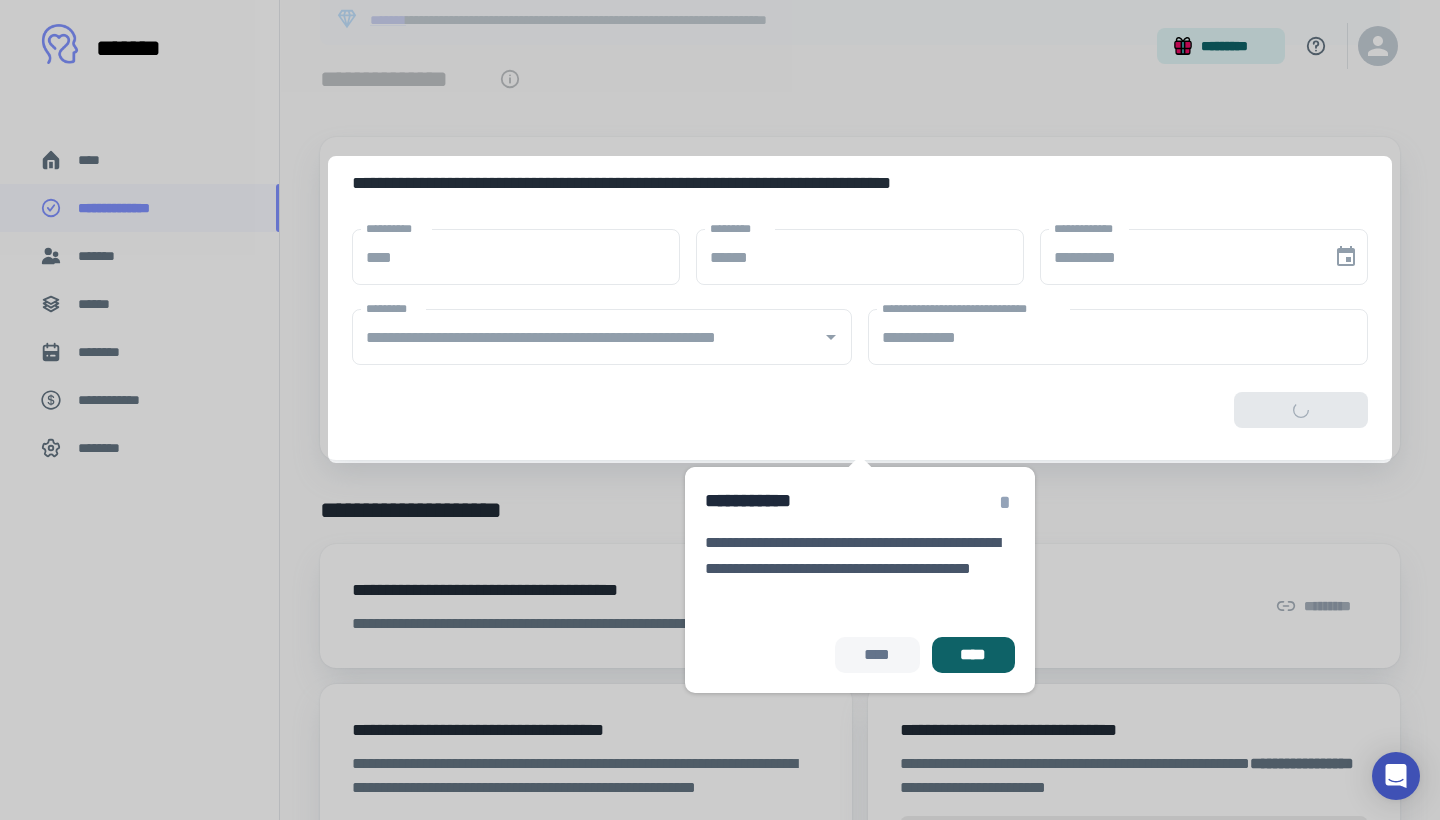 scroll, scrollTop: 10, scrollLeft: 0, axis: vertical 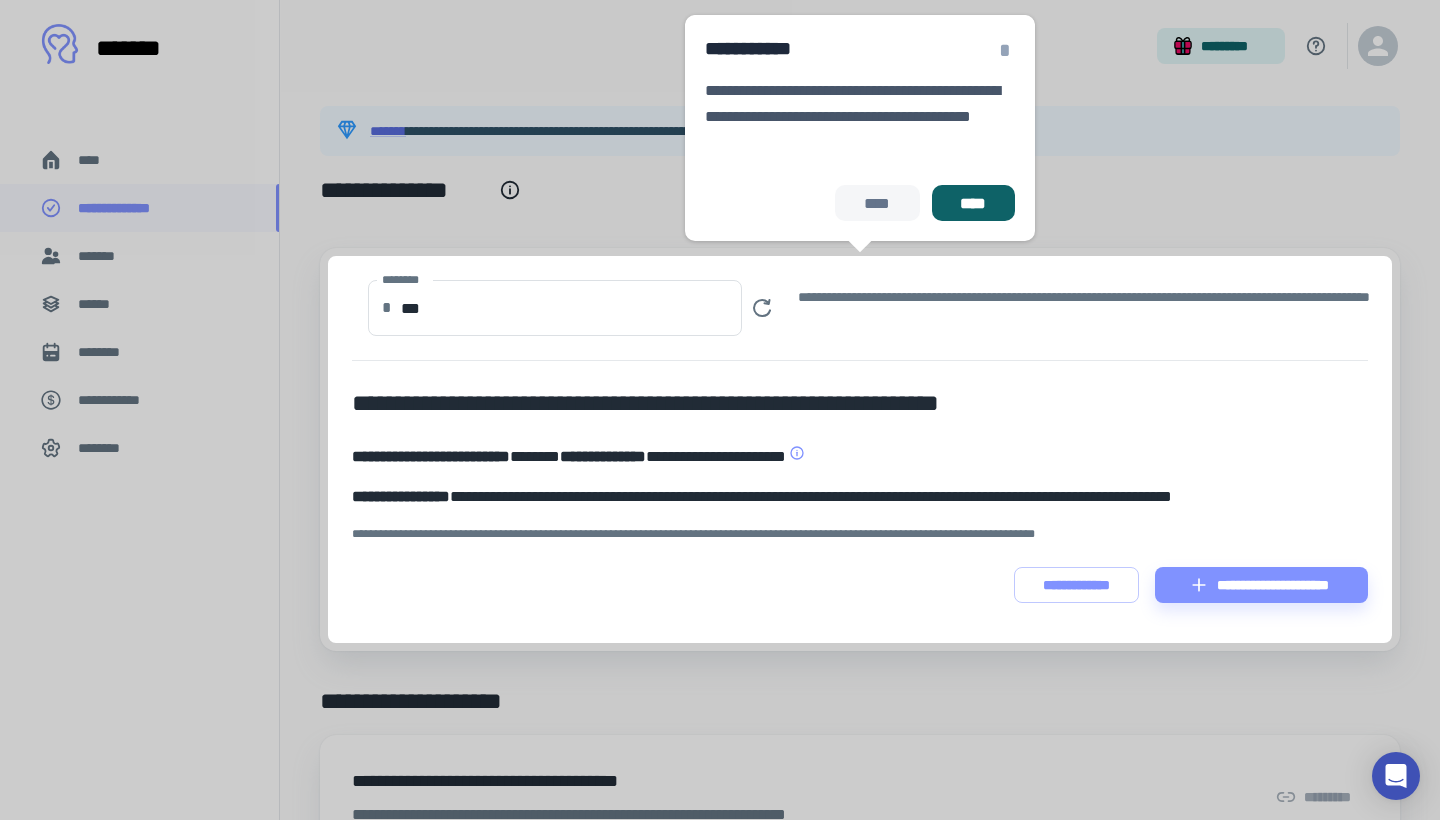 click on "**********" at bounding box center (860, 449) 